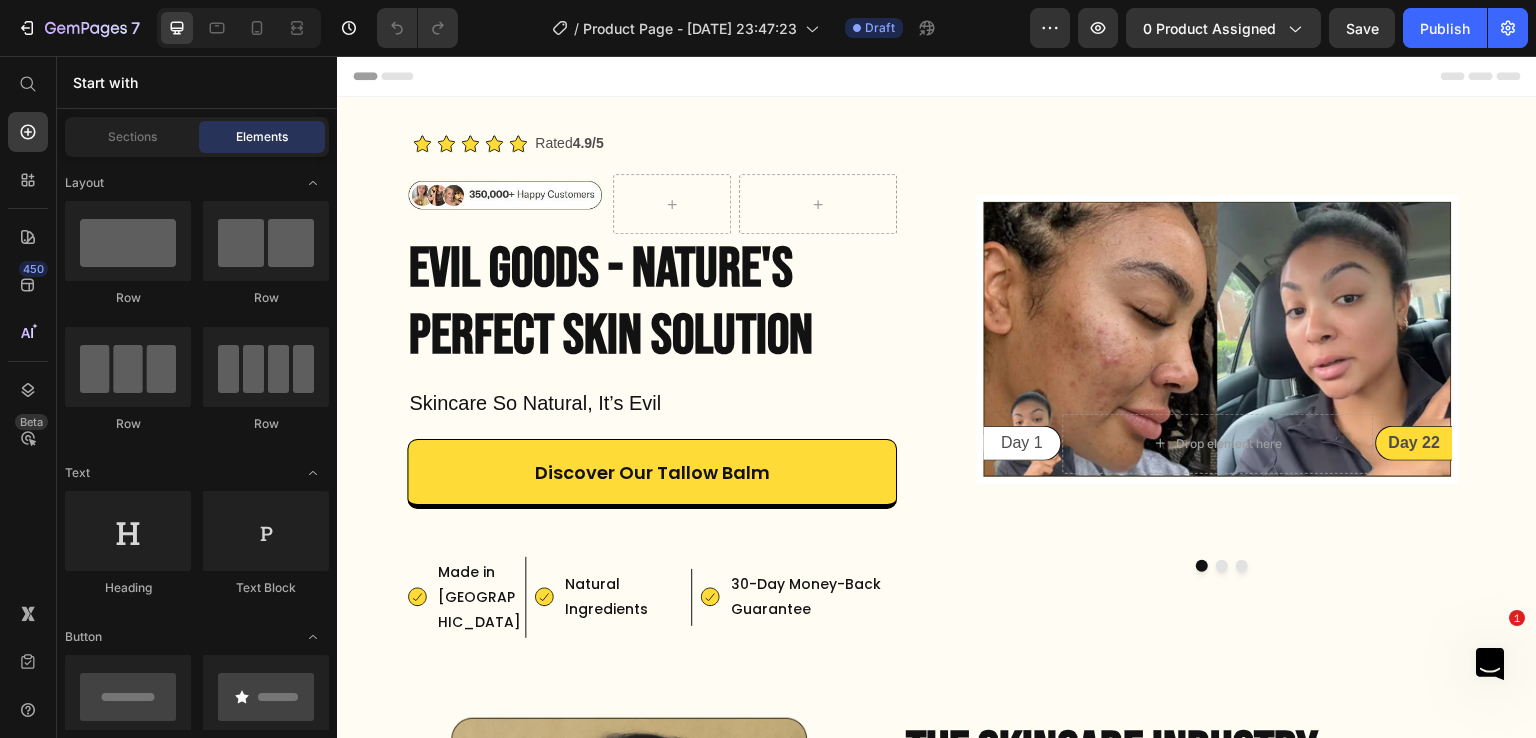 scroll, scrollTop: 0, scrollLeft: 0, axis: both 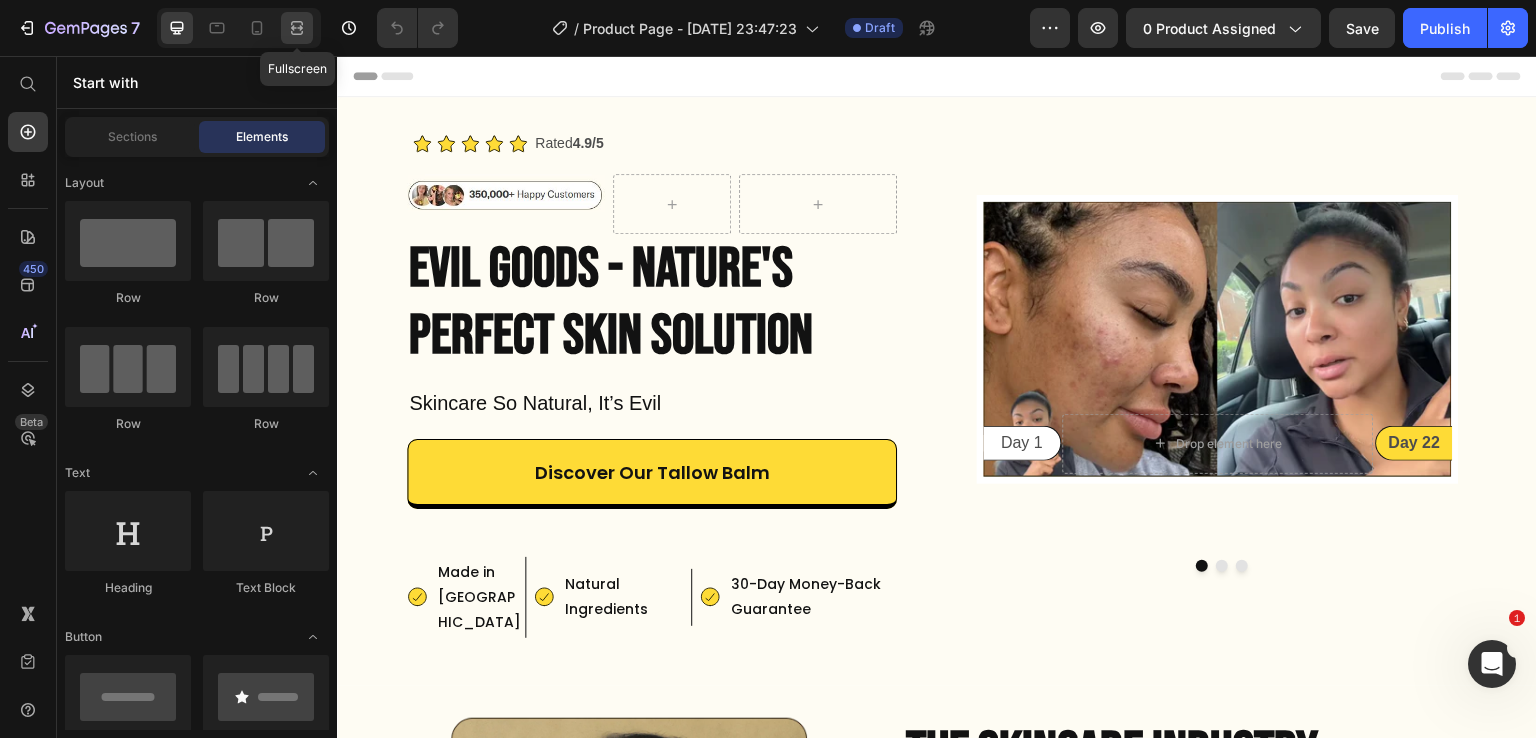 click 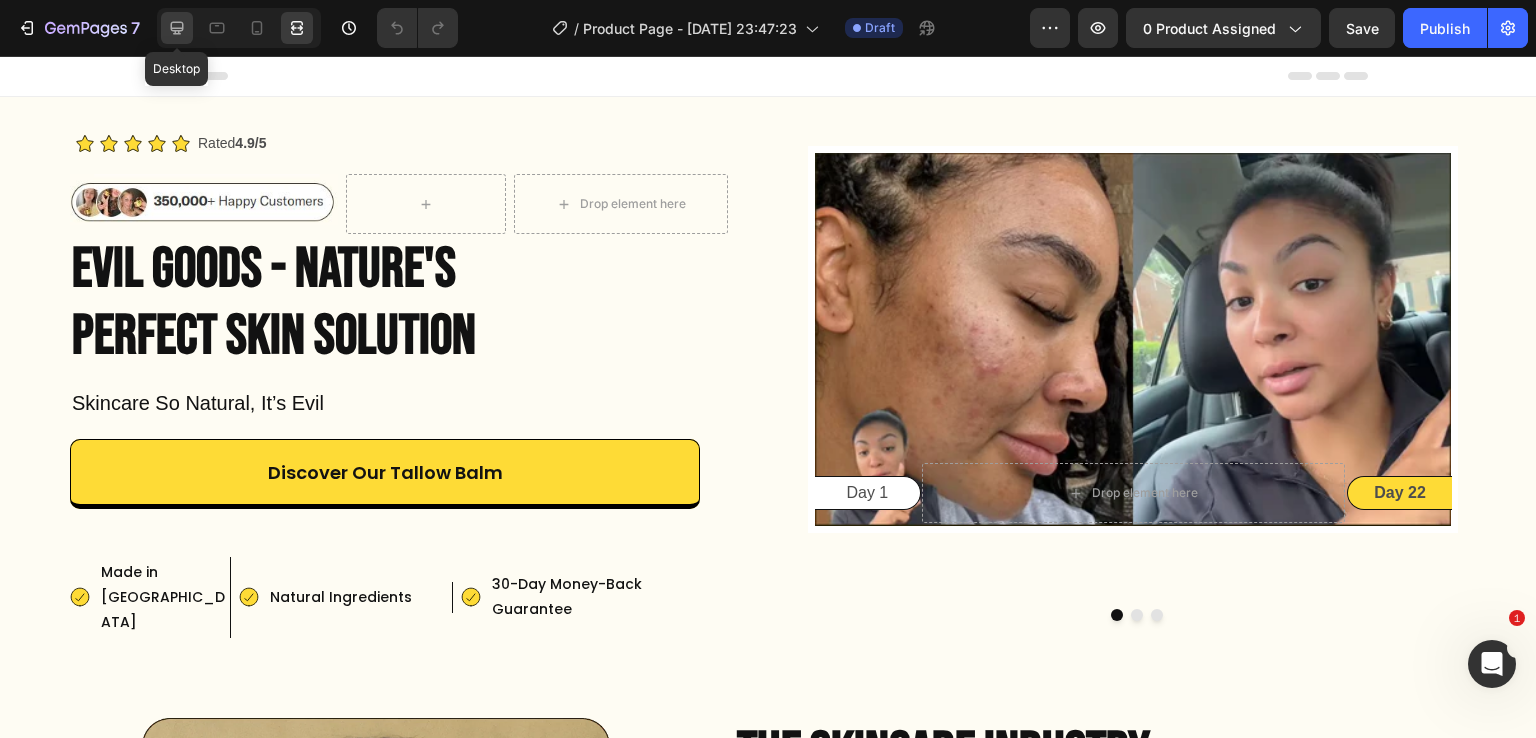 click 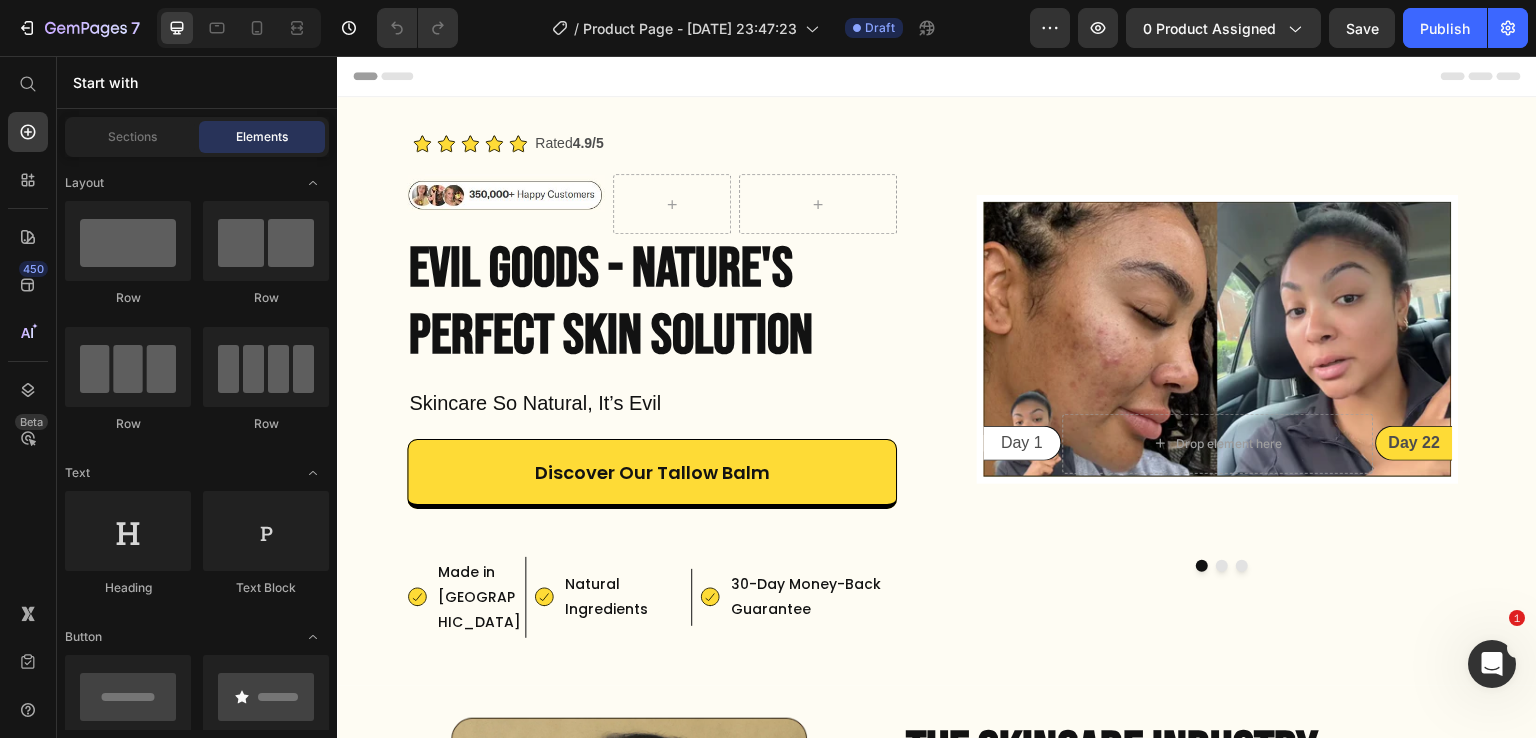click at bounding box center [239, 28] 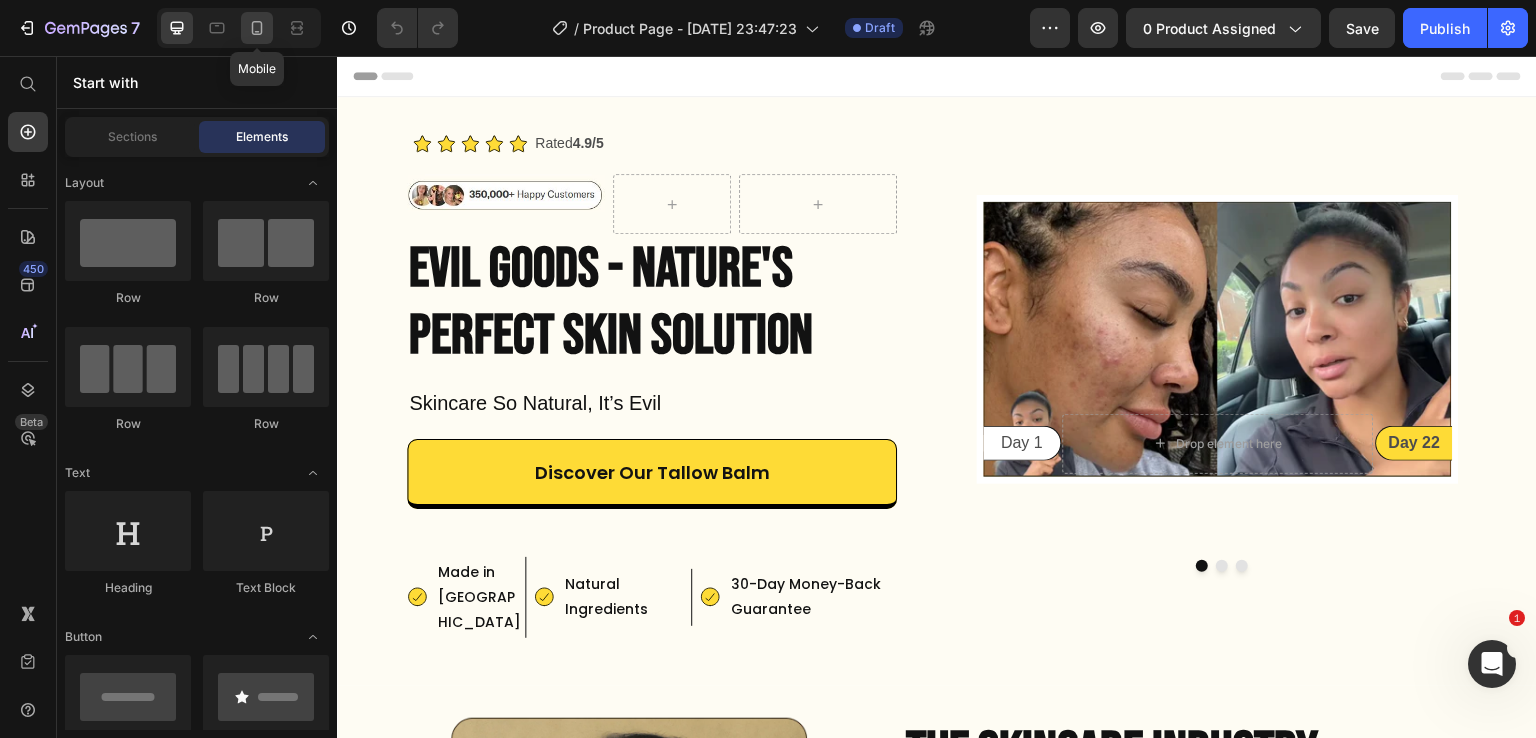click 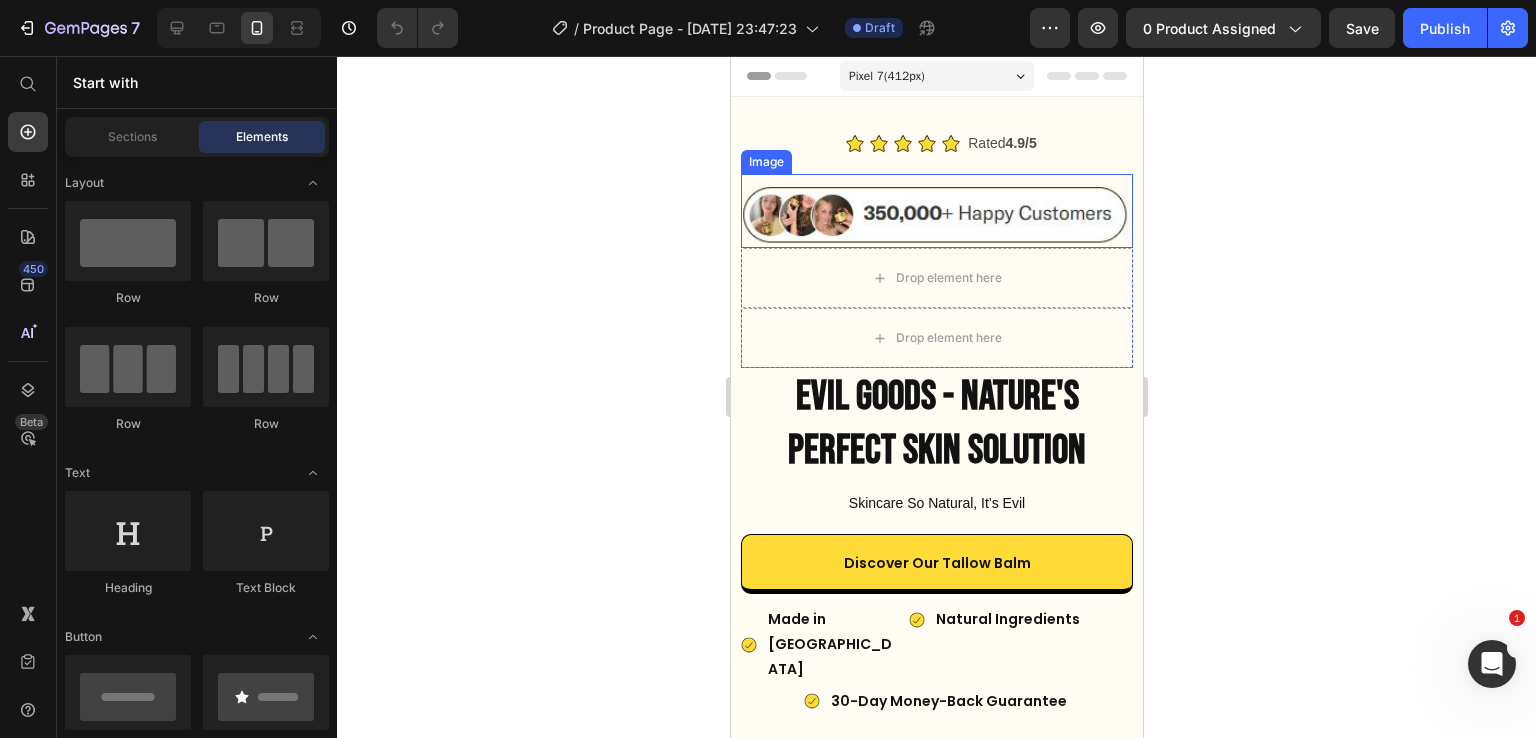 click at bounding box center [936, 211] 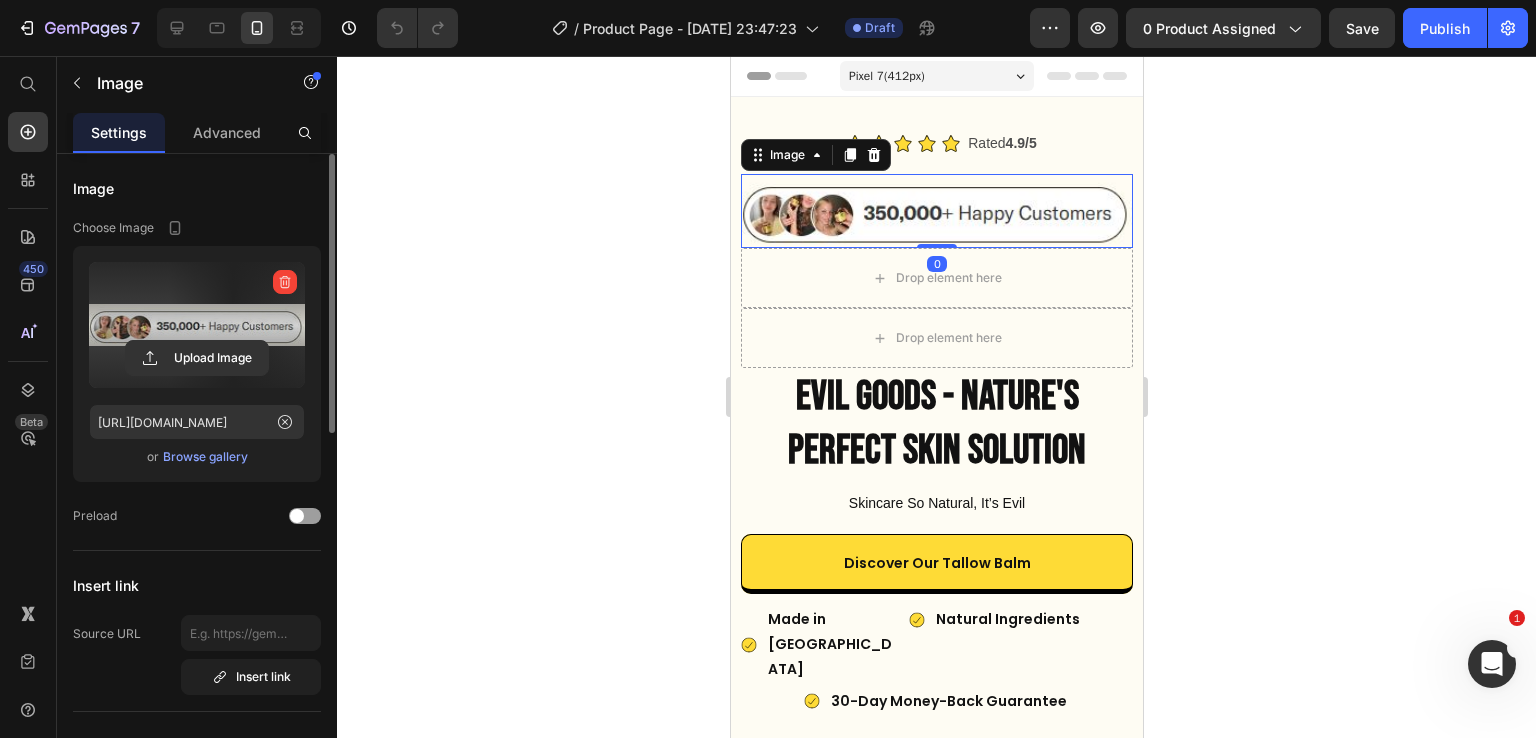 click at bounding box center [197, 325] 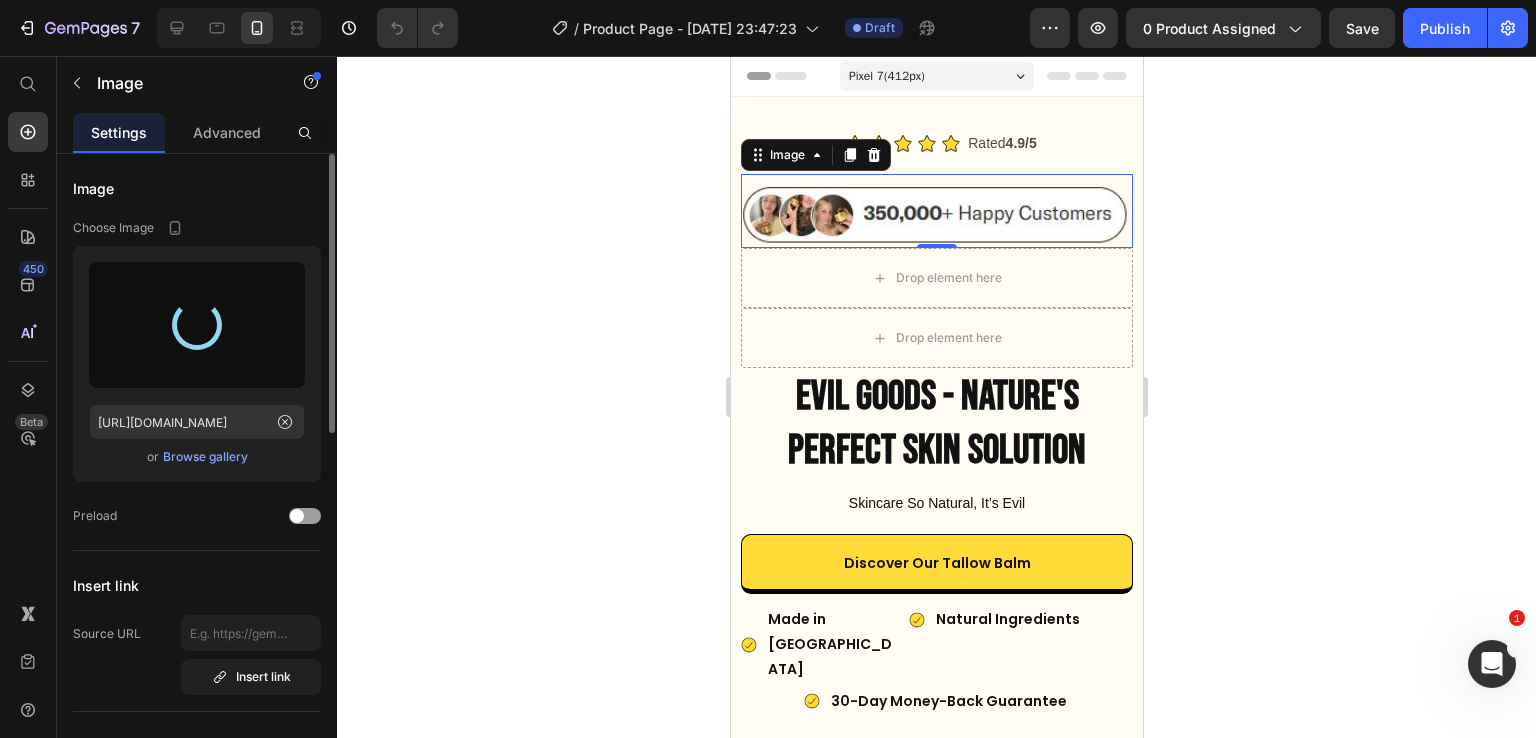 type on "[URL][DOMAIN_NAME]" 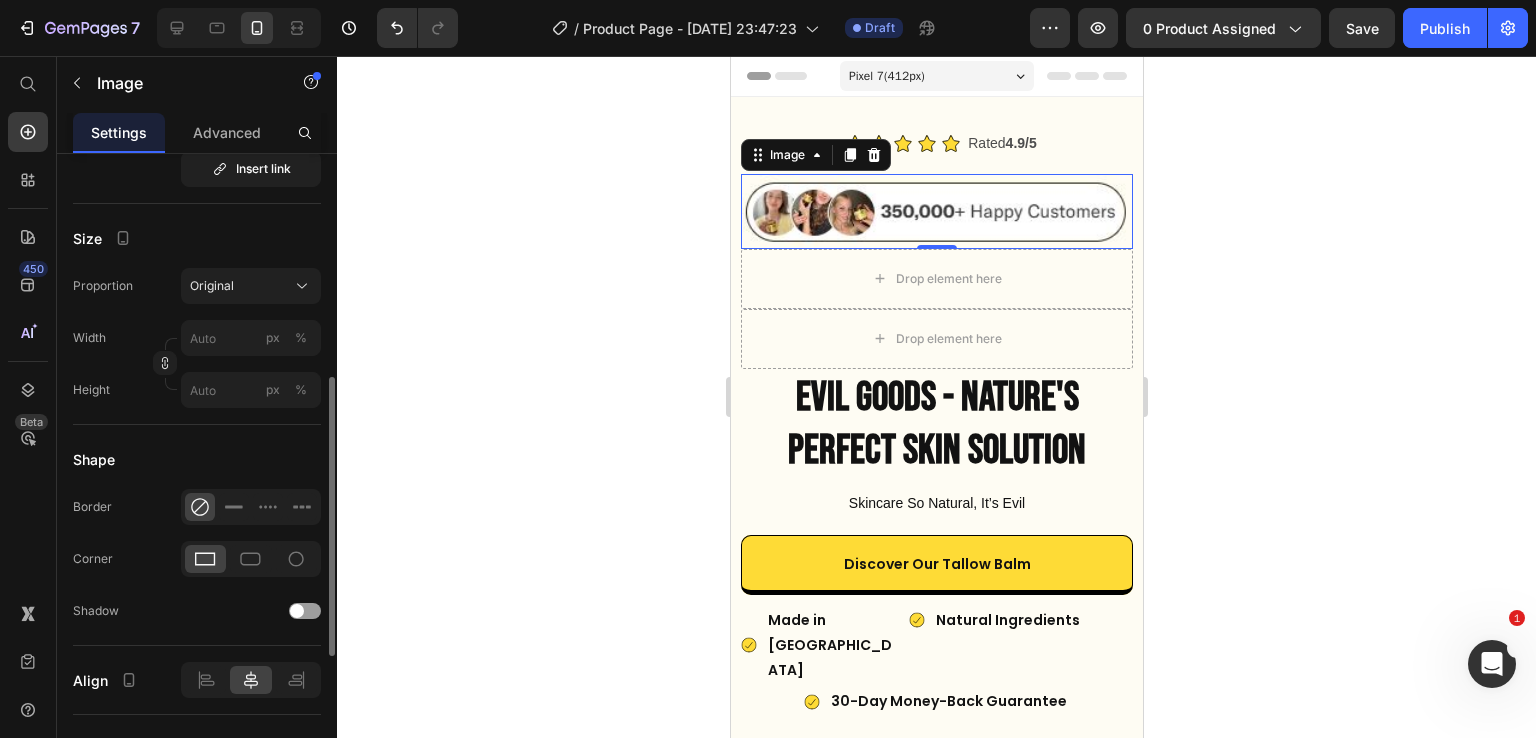 scroll, scrollTop: 509, scrollLeft: 0, axis: vertical 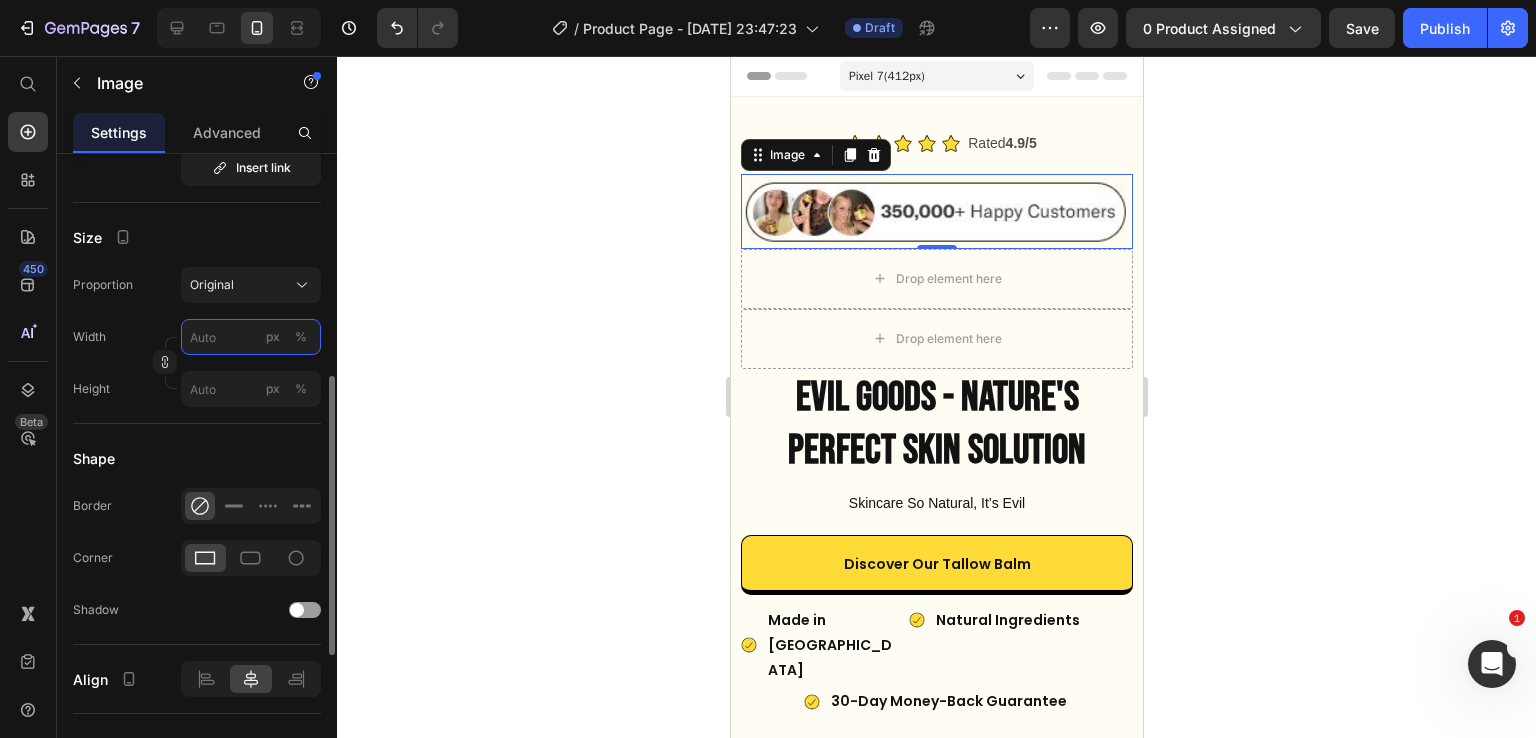 click on "px %" at bounding box center [251, 337] 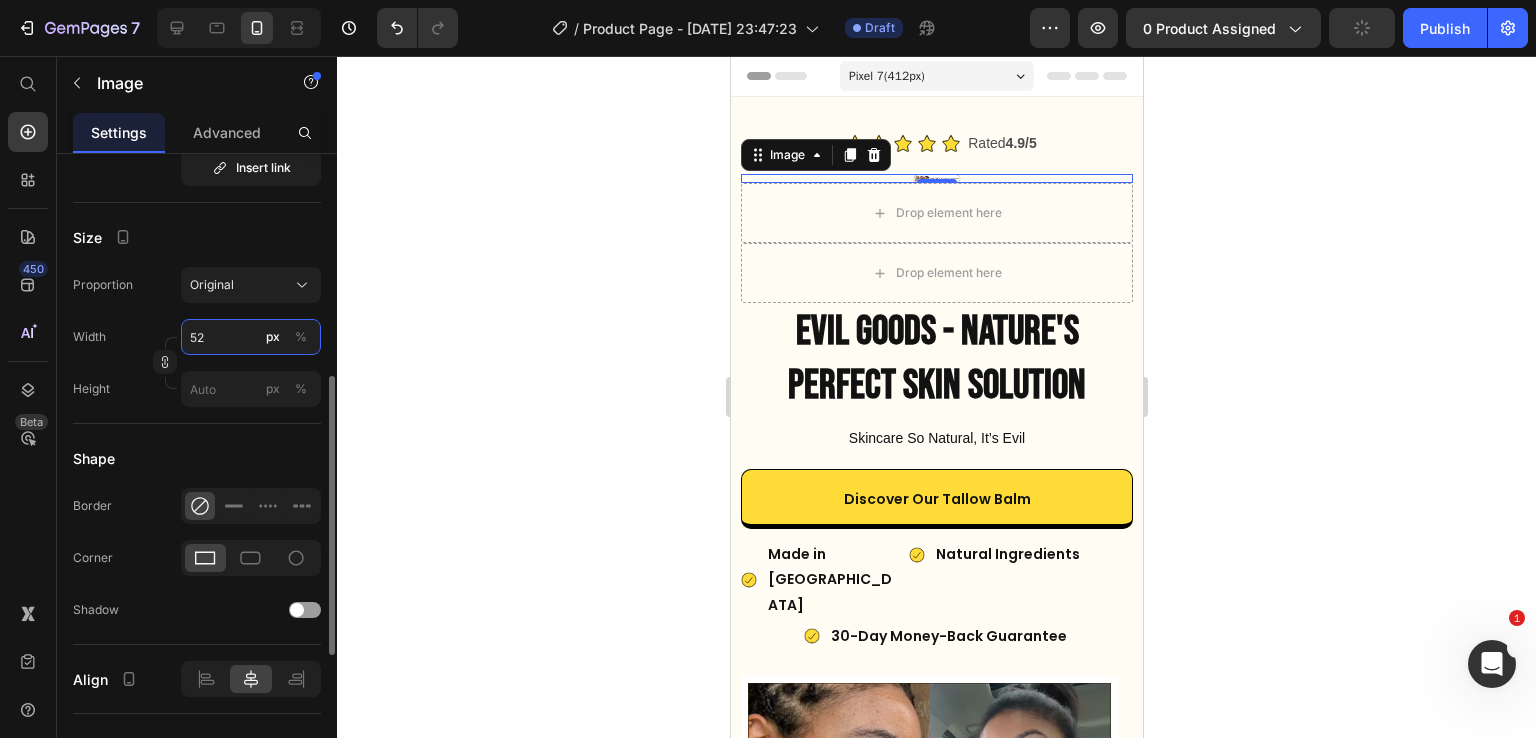 type on "53" 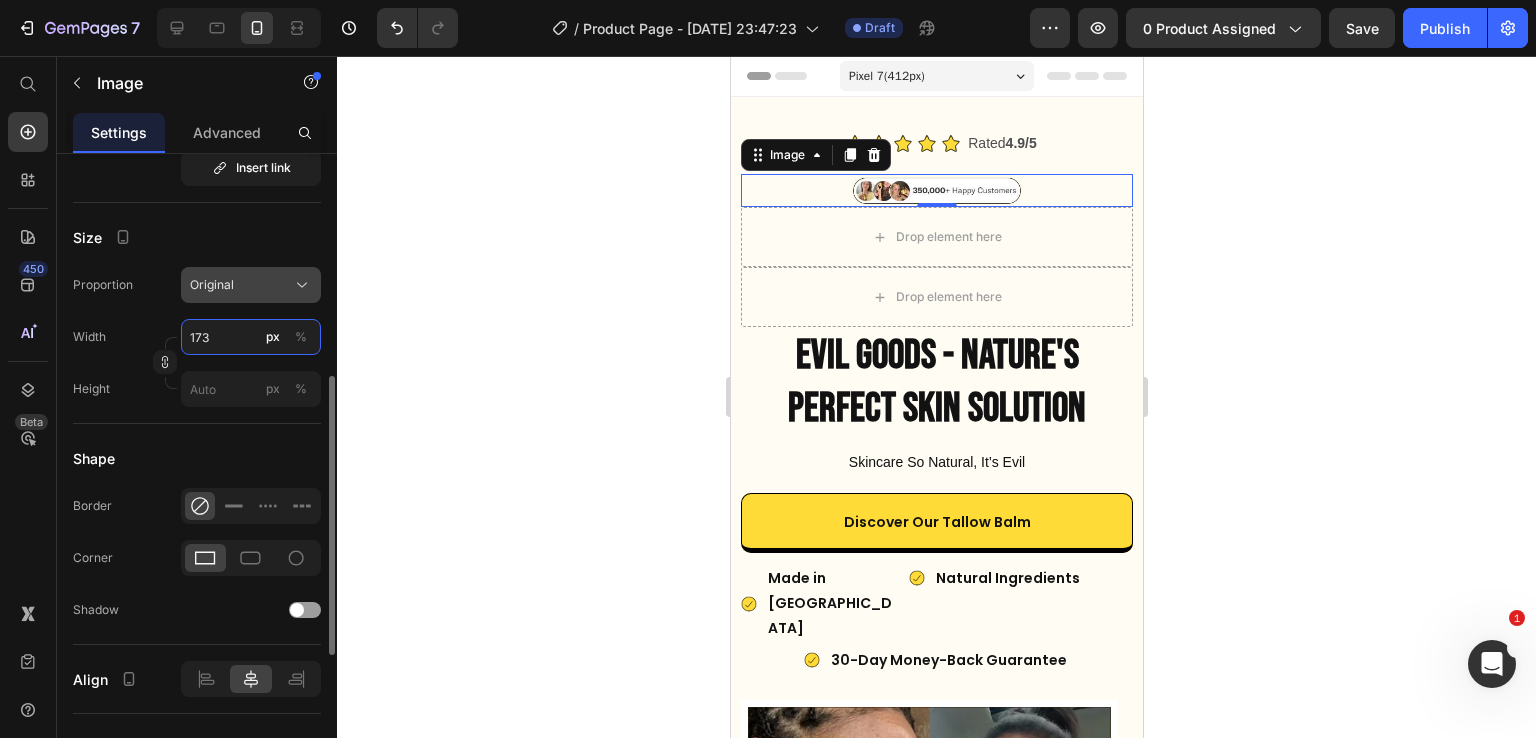 type on "174" 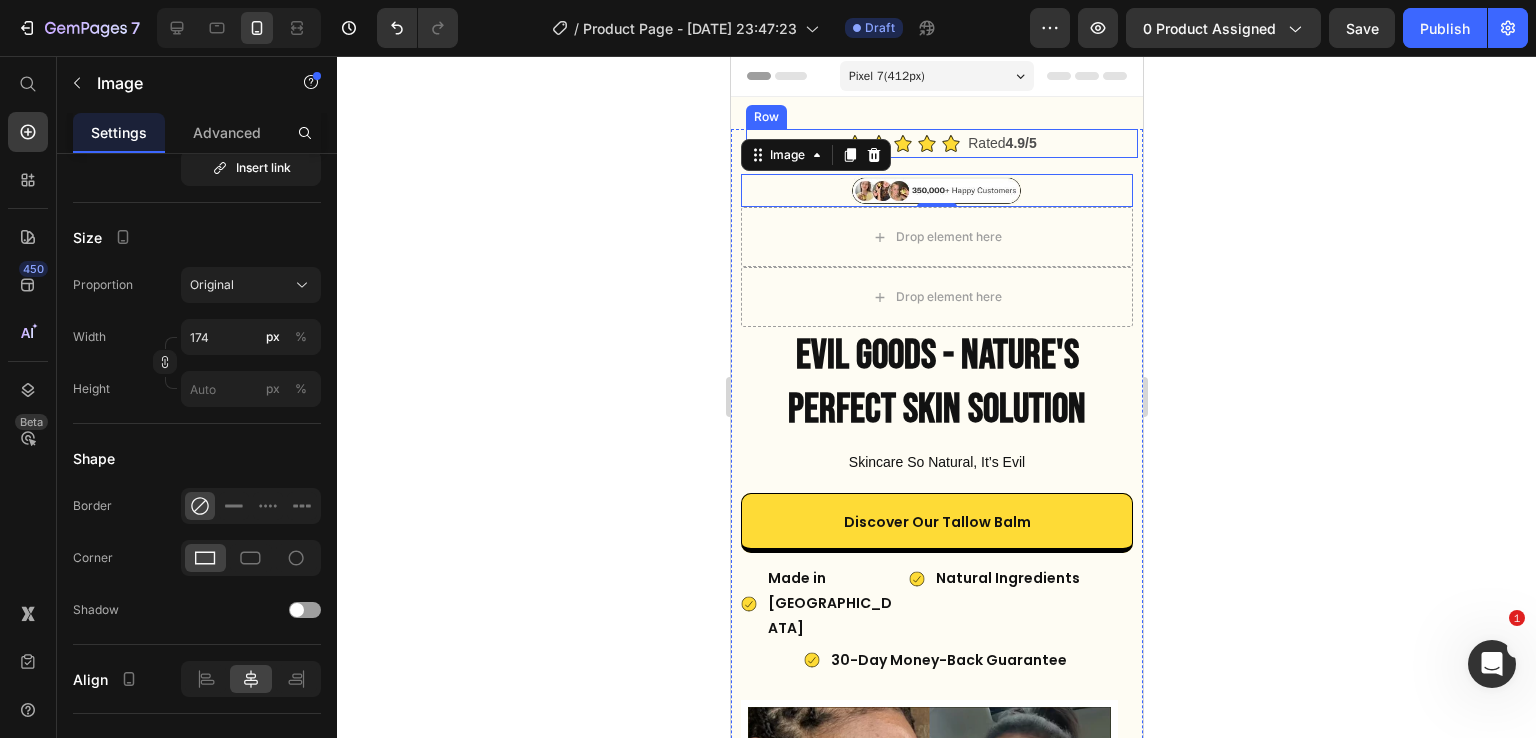click on "Icon
Icon
Icon
Icon
Icon Icon List Rated  4.9/5 Text Block Row" at bounding box center [941, 143] 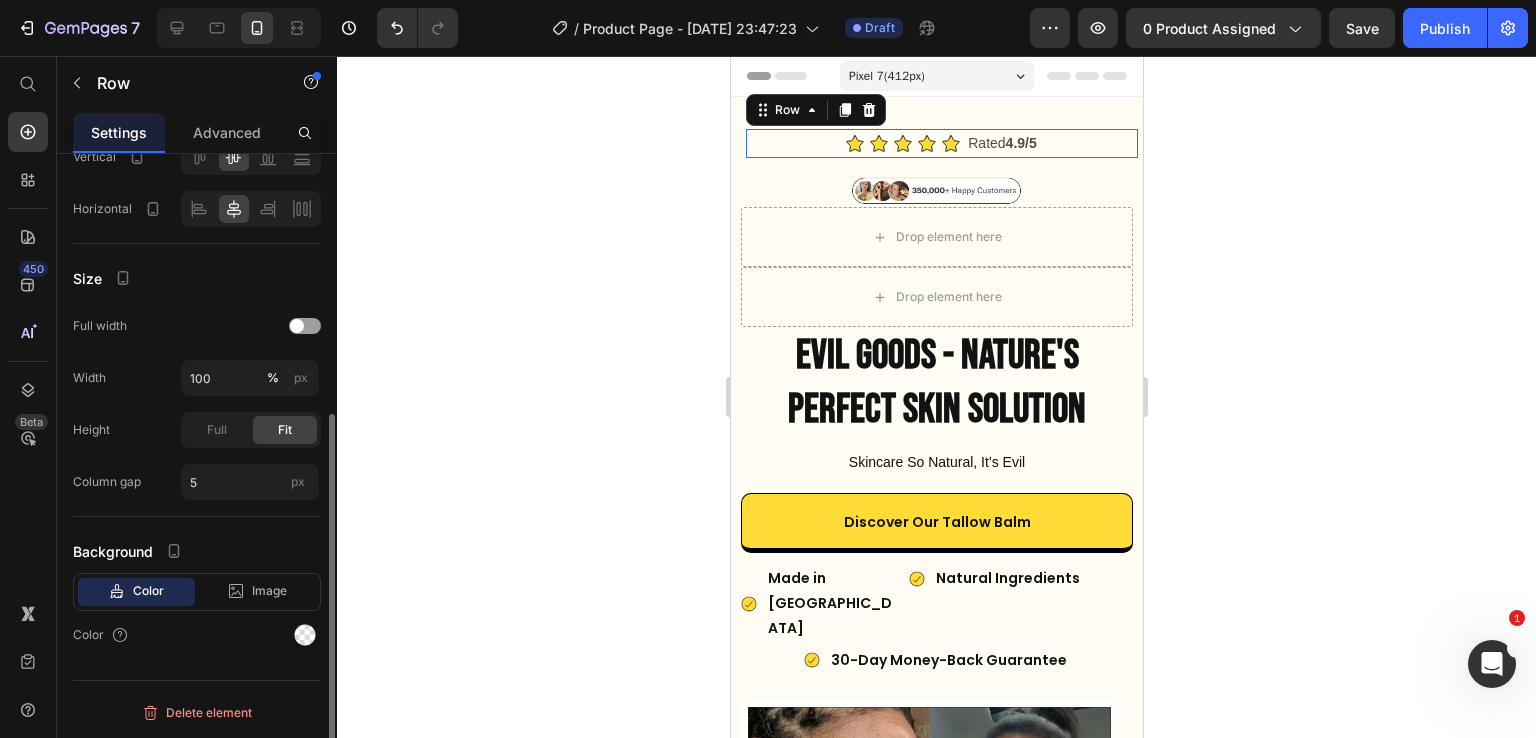 scroll, scrollTop: 0, scrollLeft: 0, axis: both 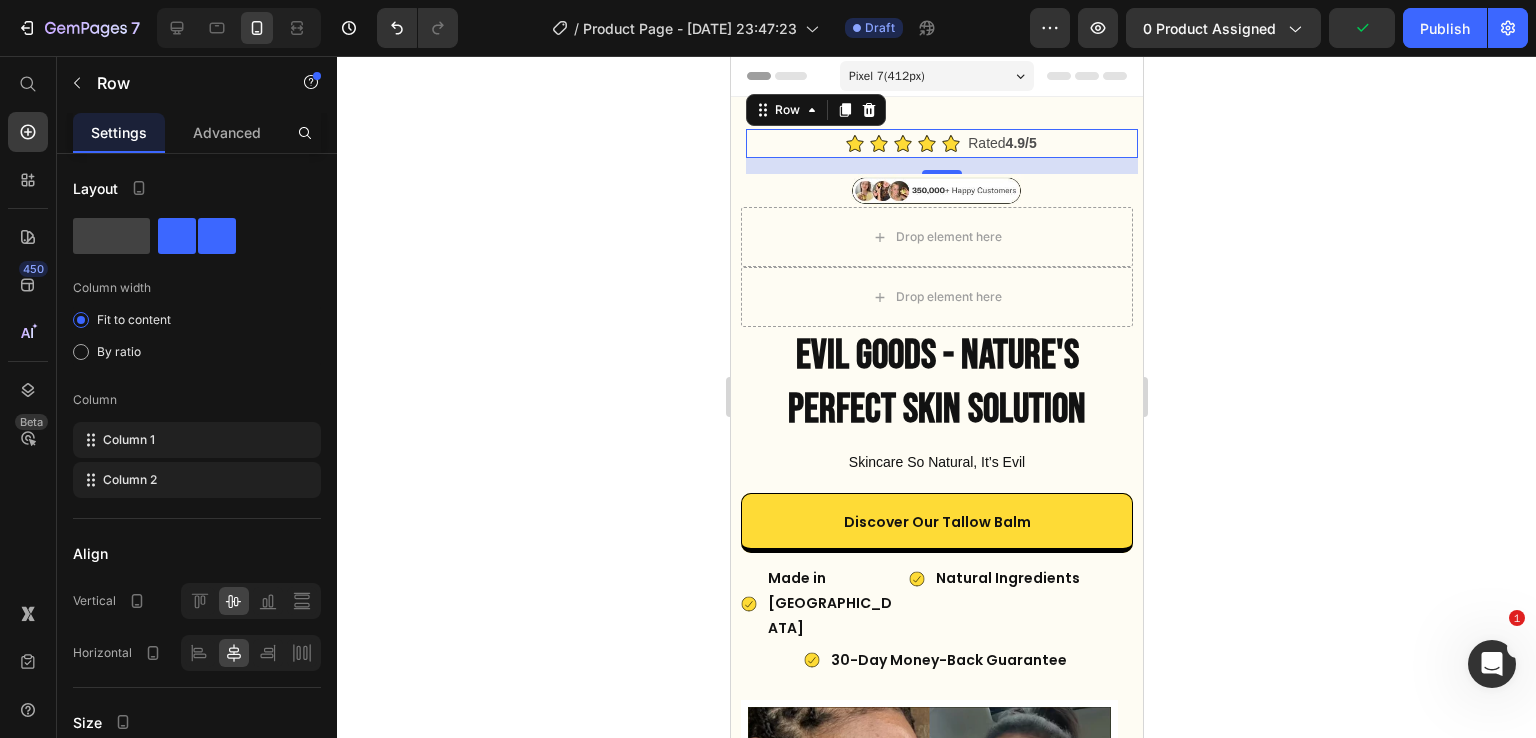 click on "Icon
Icon
Icon
Icon
Icon Icon List Rated  4.9/5 Text Block Row   16" at bounding box center [941, 143] 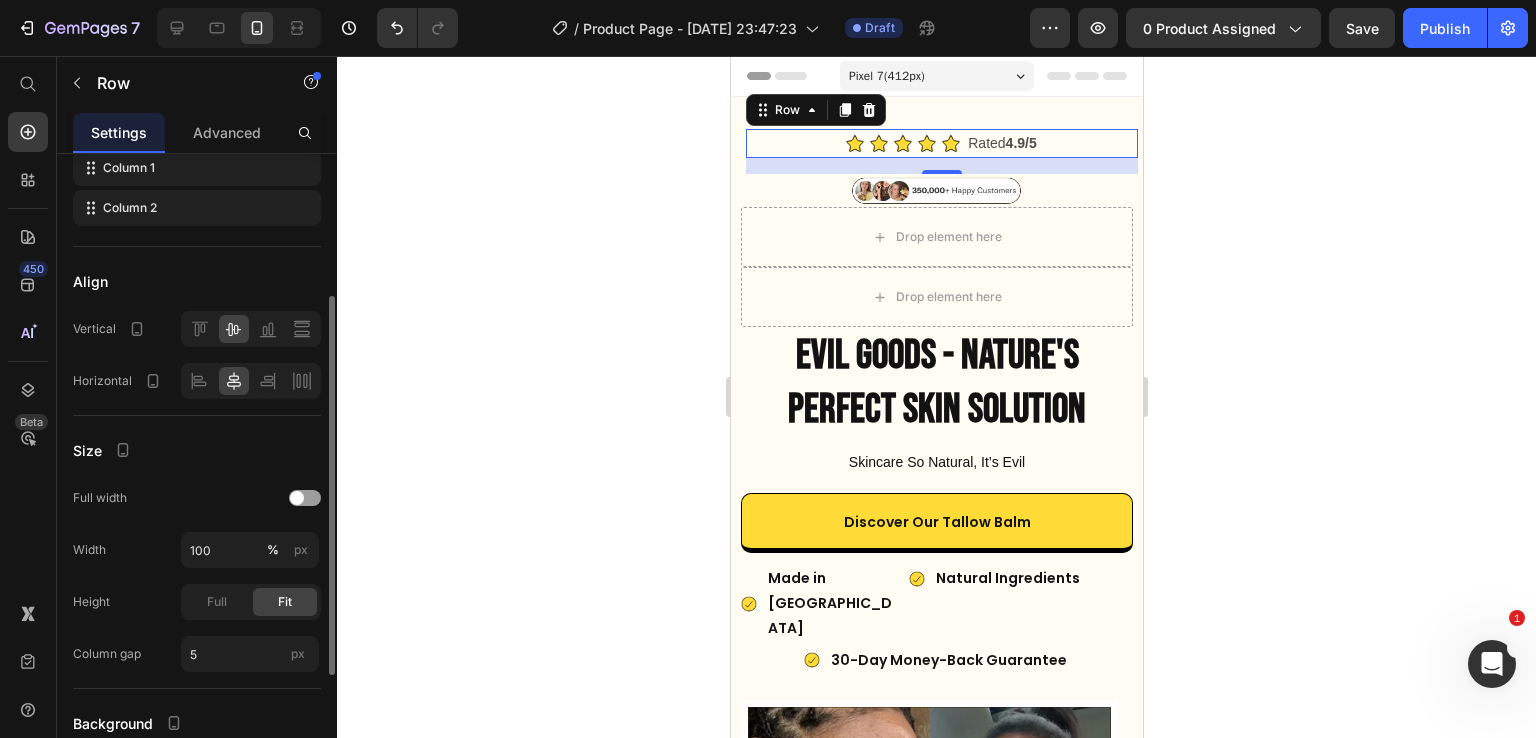 scroll, scrollTop: 272, scrollLeft: 0, axis: vertical 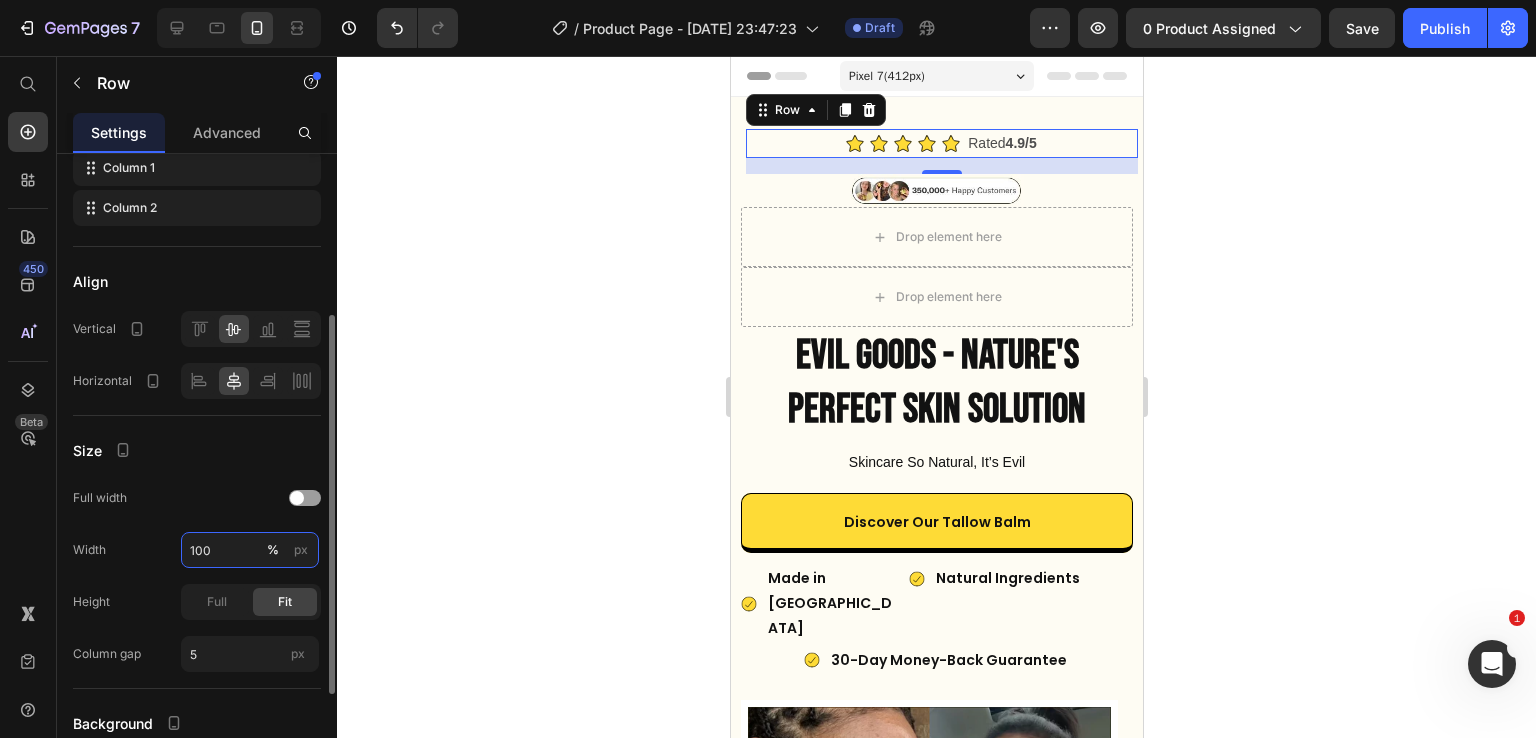 click on "100" at bounding box center [250, 550] 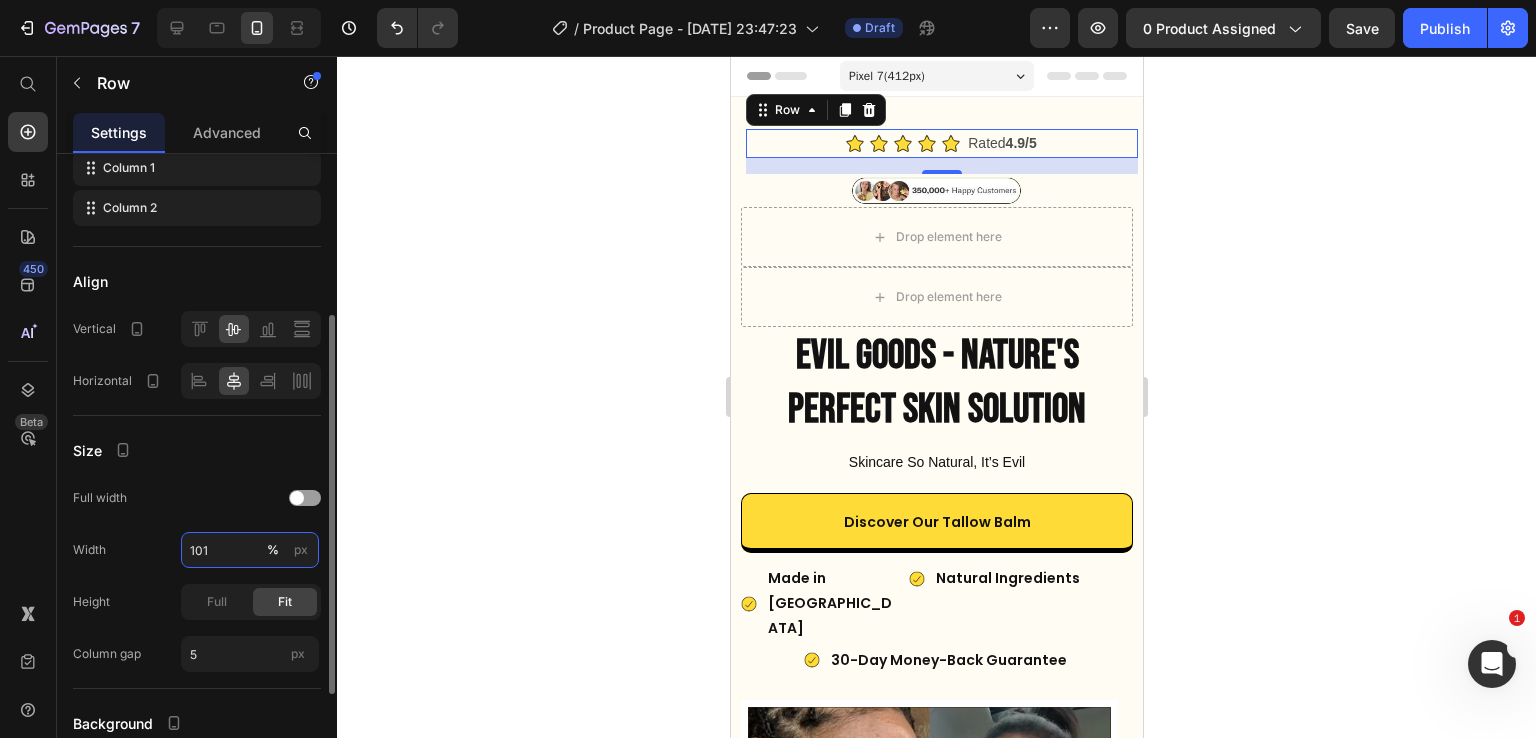type on "100" 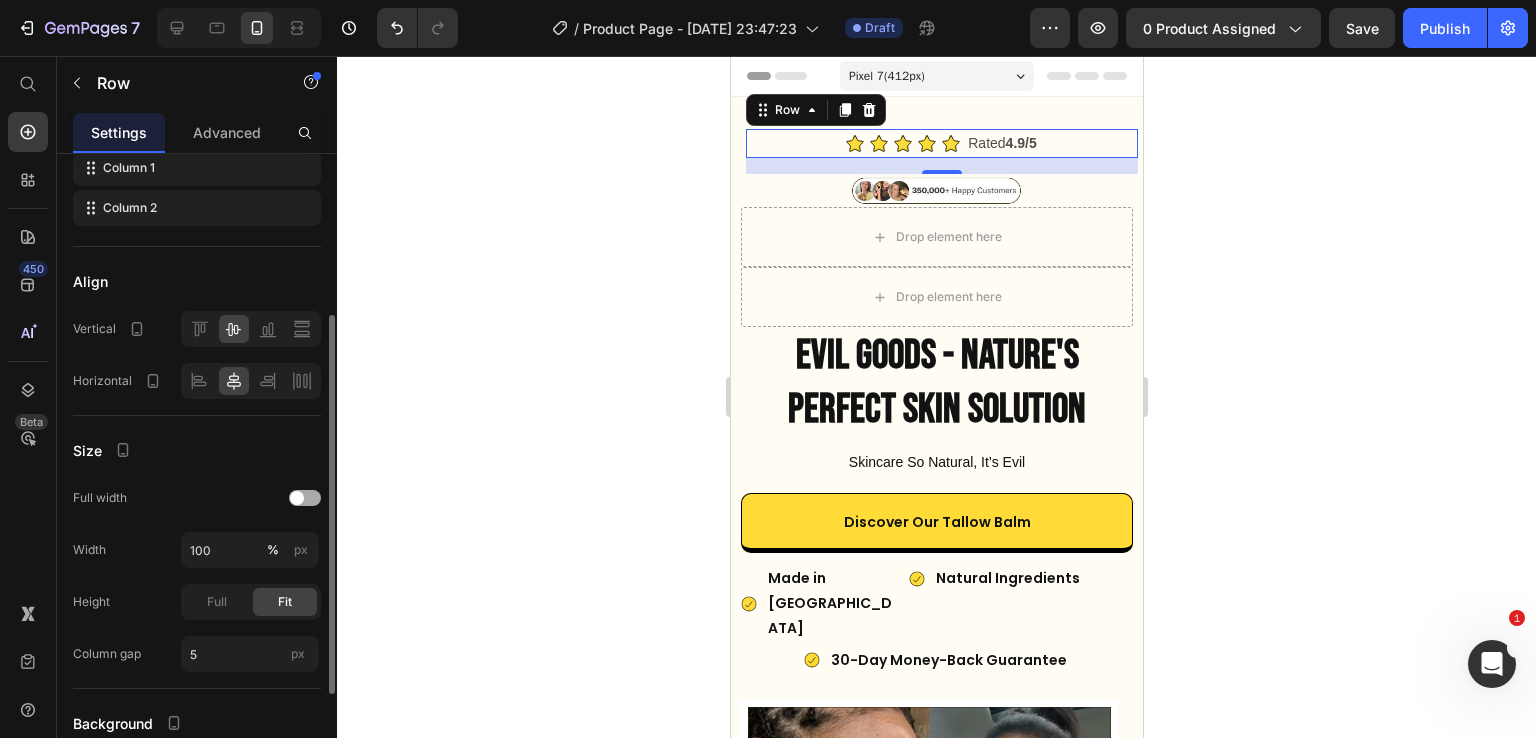 click on "Full width" 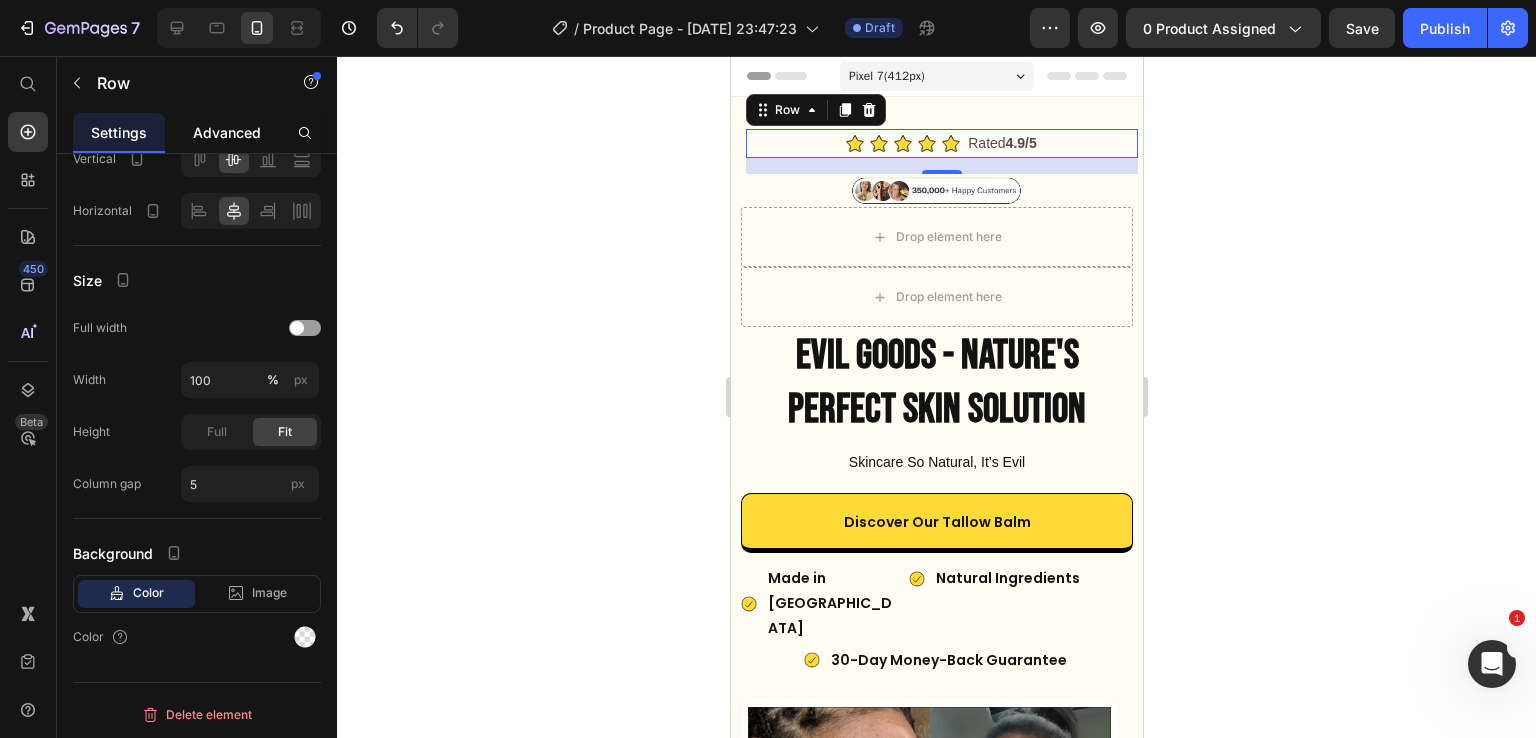 click on "Advanced" at bounding box center (227, 132) 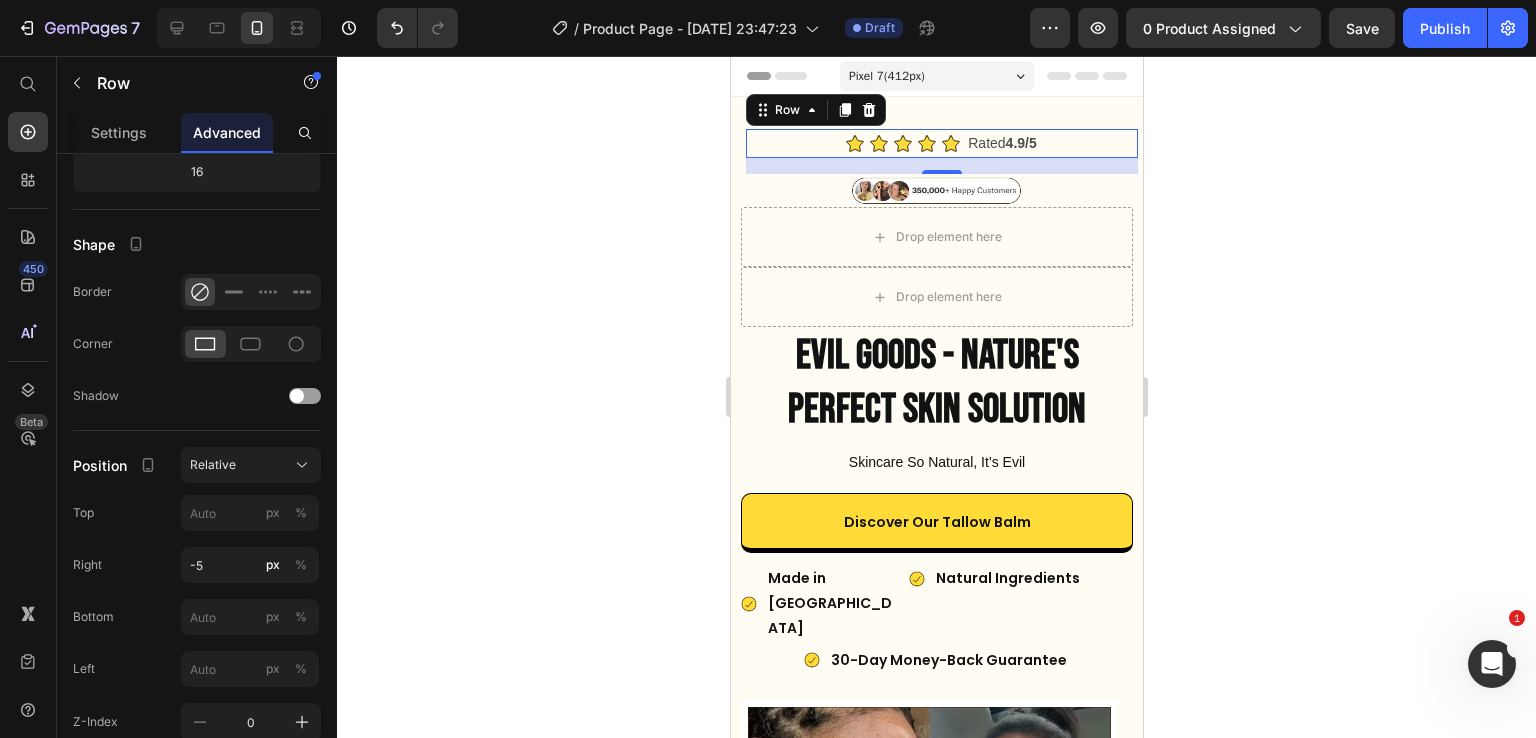scroll, scrollTop: 0, scrollLeft: 0, axis: both 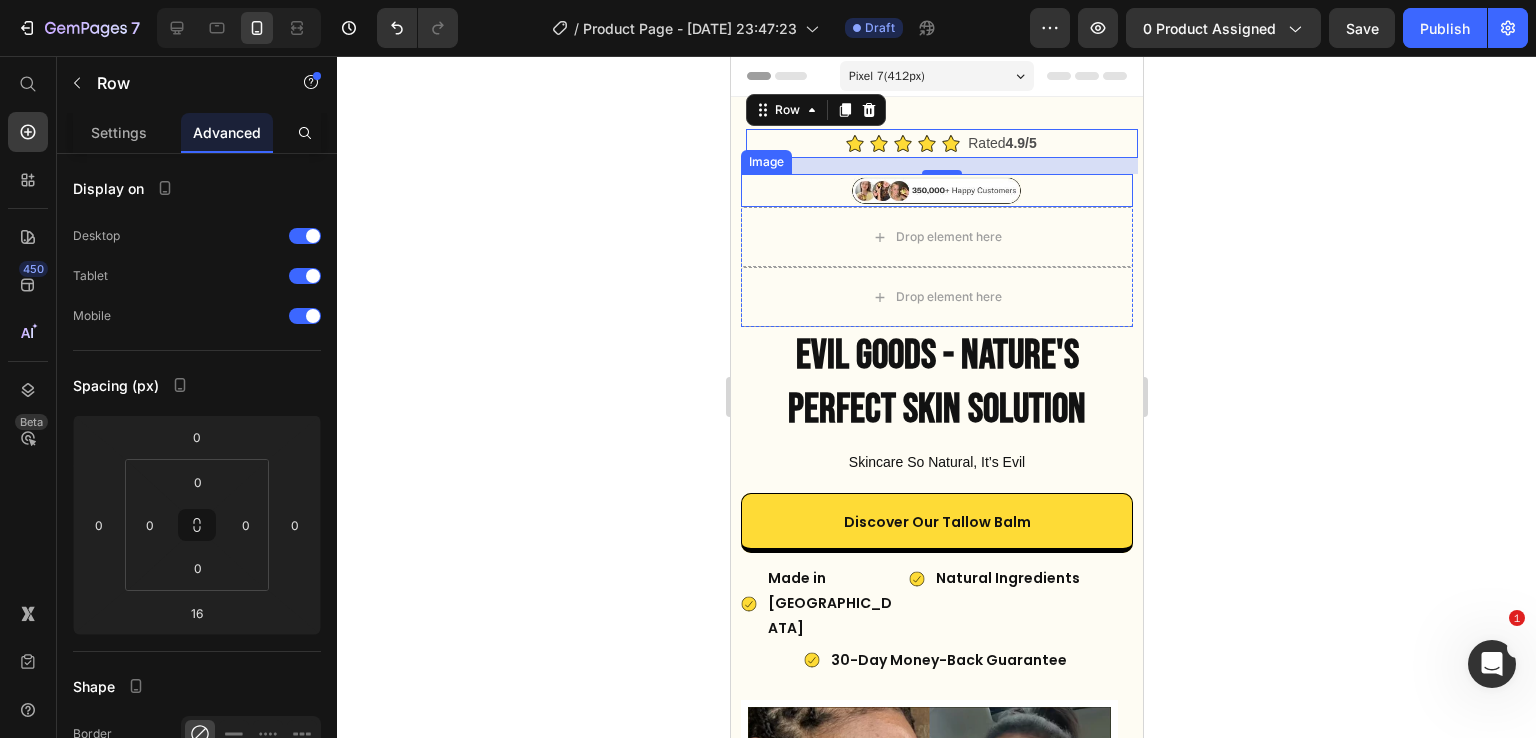 click at bounding box center (936, 190) 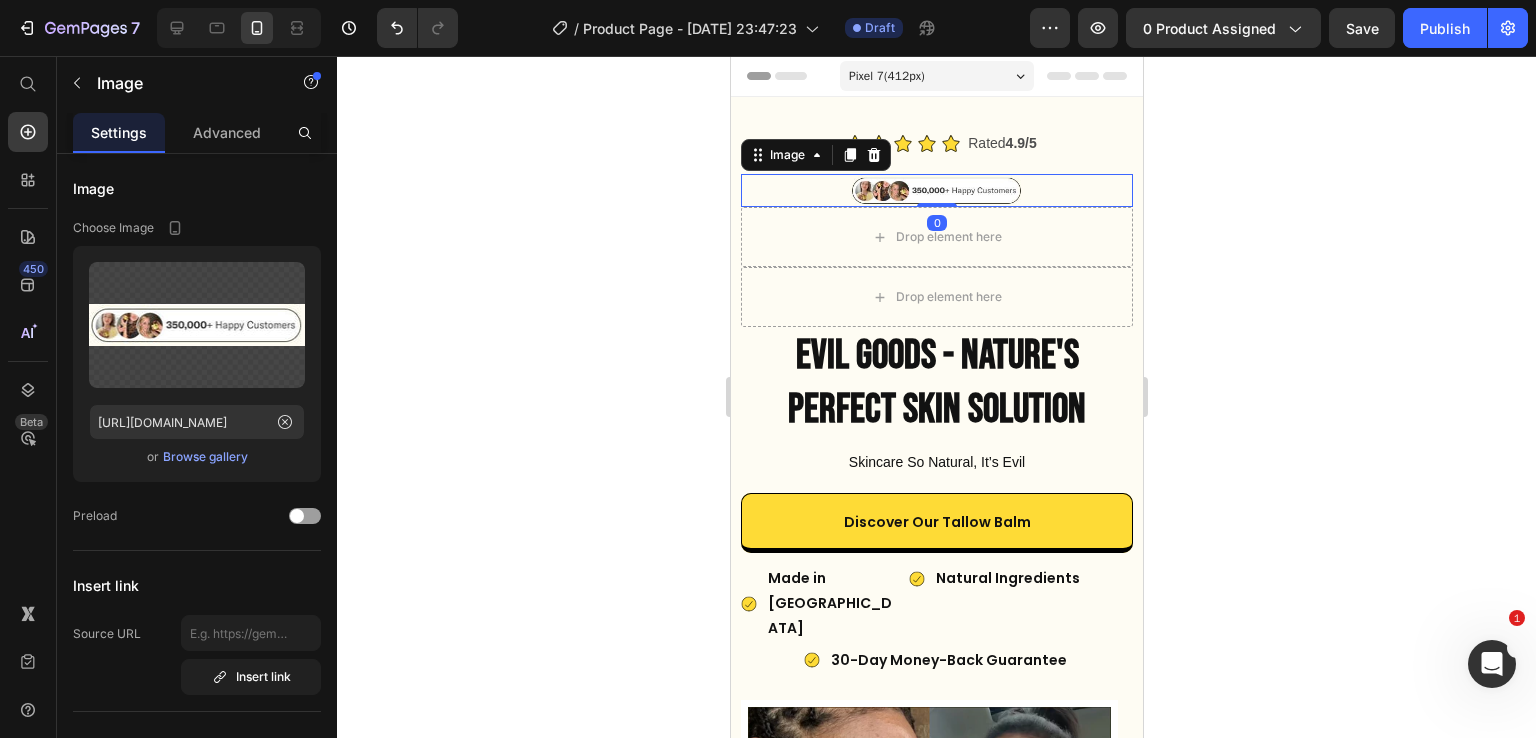 click at bounding box center (936, 190) 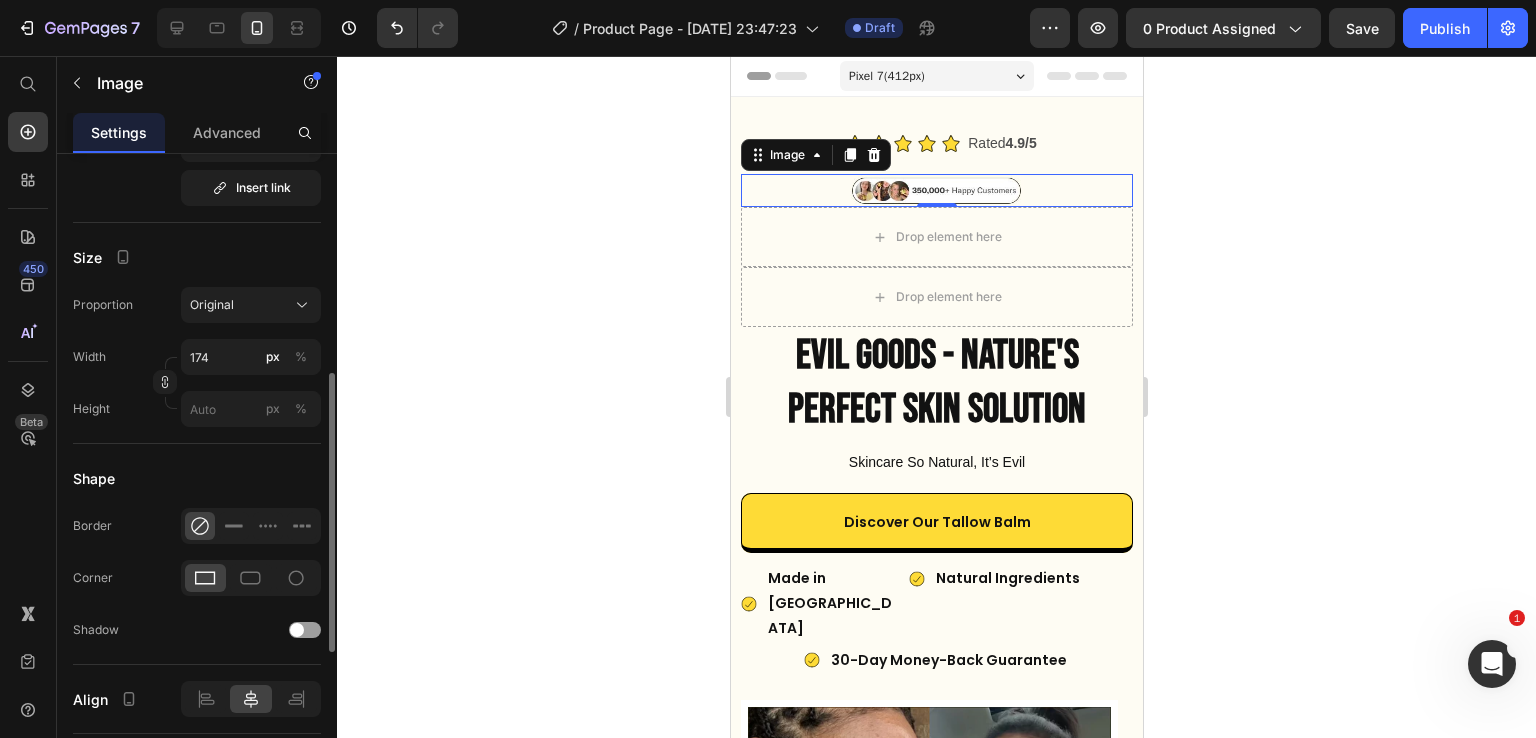 scroll, scrollTop: 493, scrollLeft: 0, axis: vertical 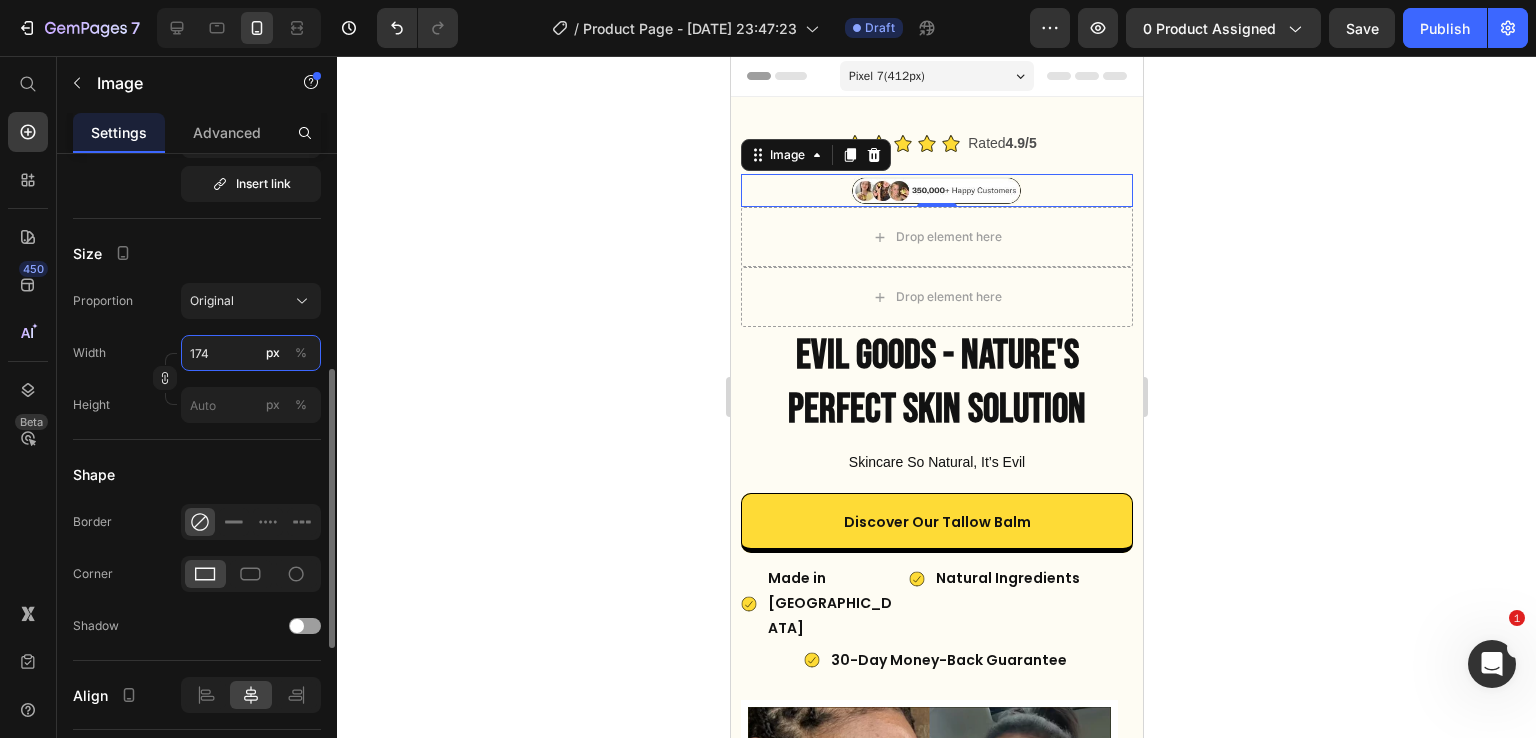 click on "174" at bounding box center [251, 353] 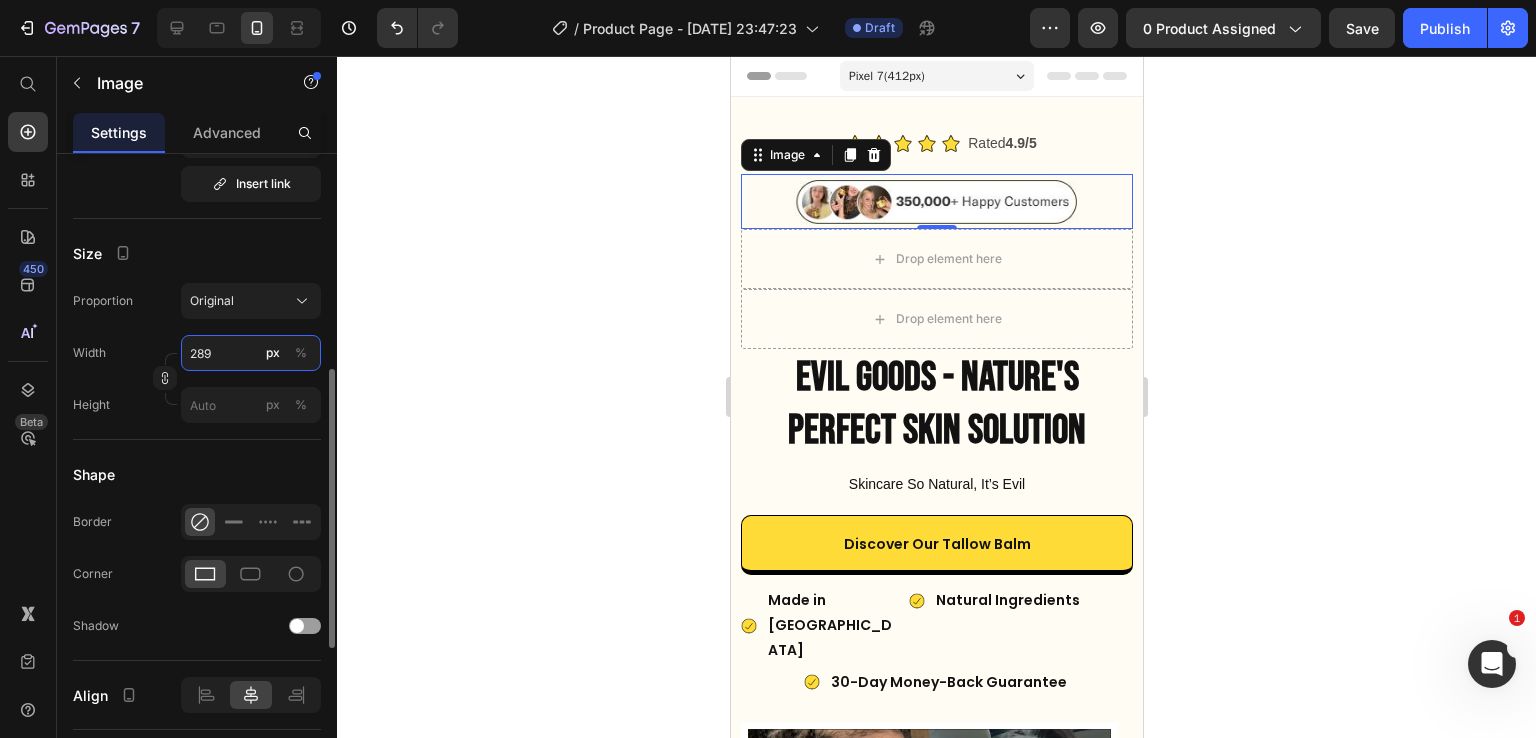 type on "290" 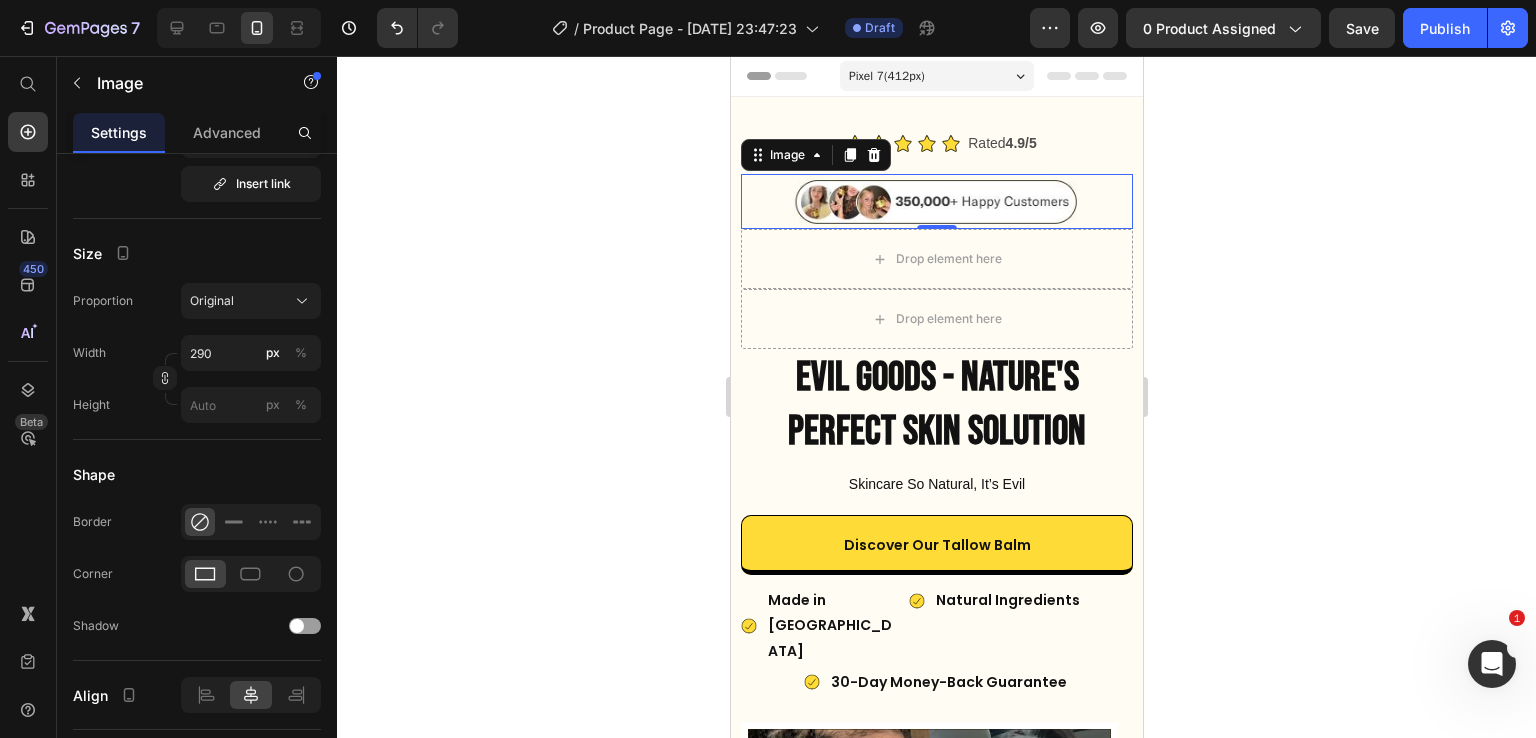 click 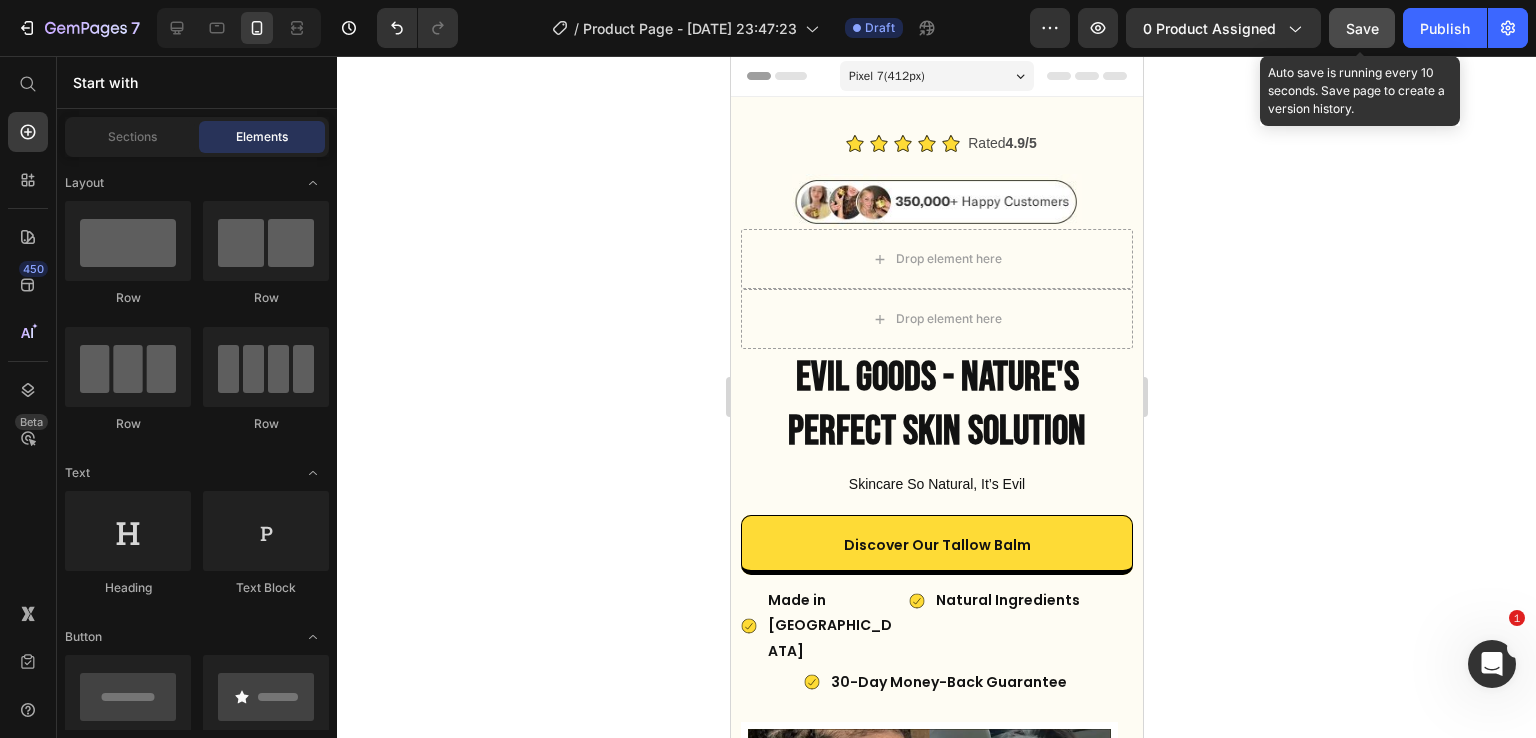 click on "Save" 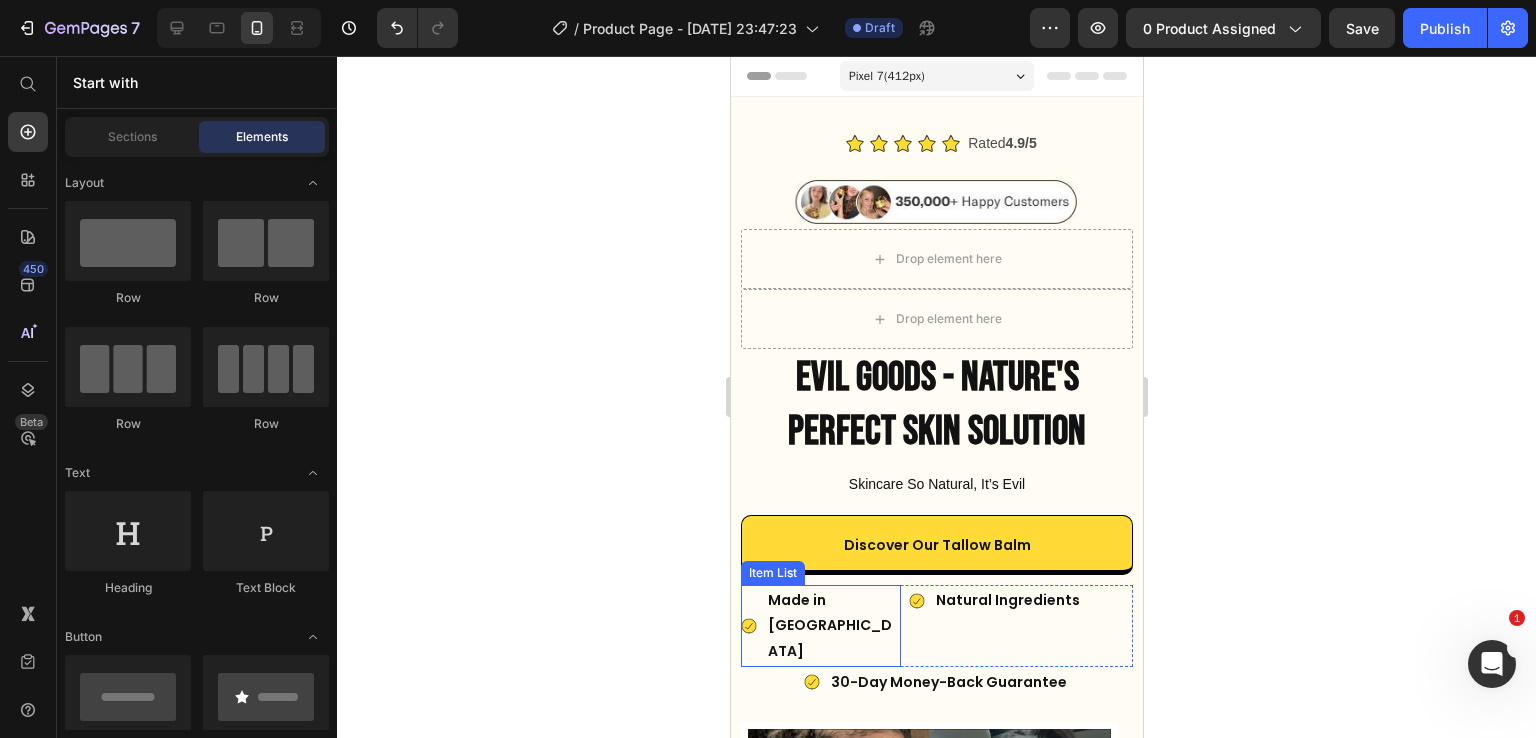 click on "Made in [GEOGRAPHIC_DATA]" at bounding box center [832, 626] 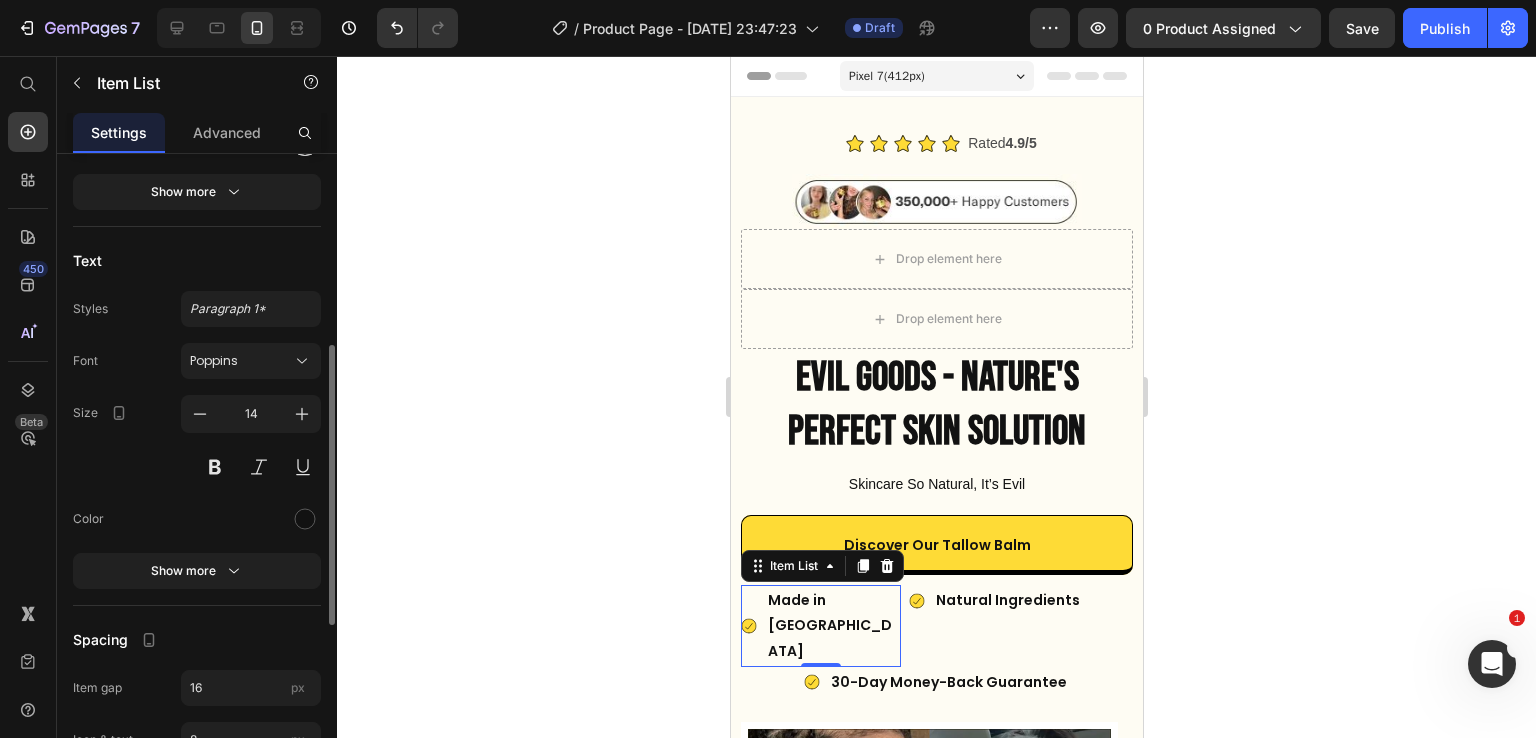 scroll, scrollTop: 652, scrollLeft: 0, axis: vertical 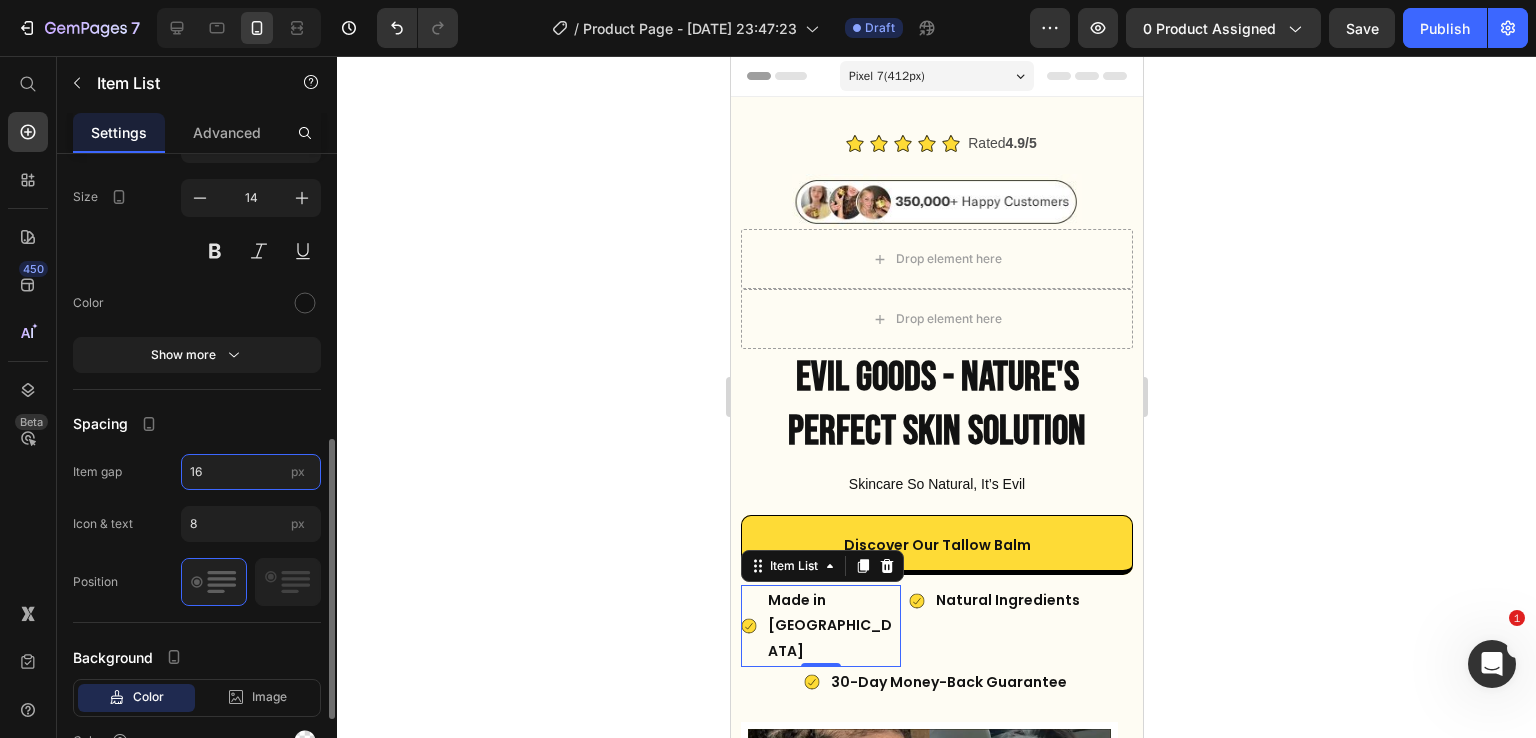 click on "16" at bounding box center (251, 472) 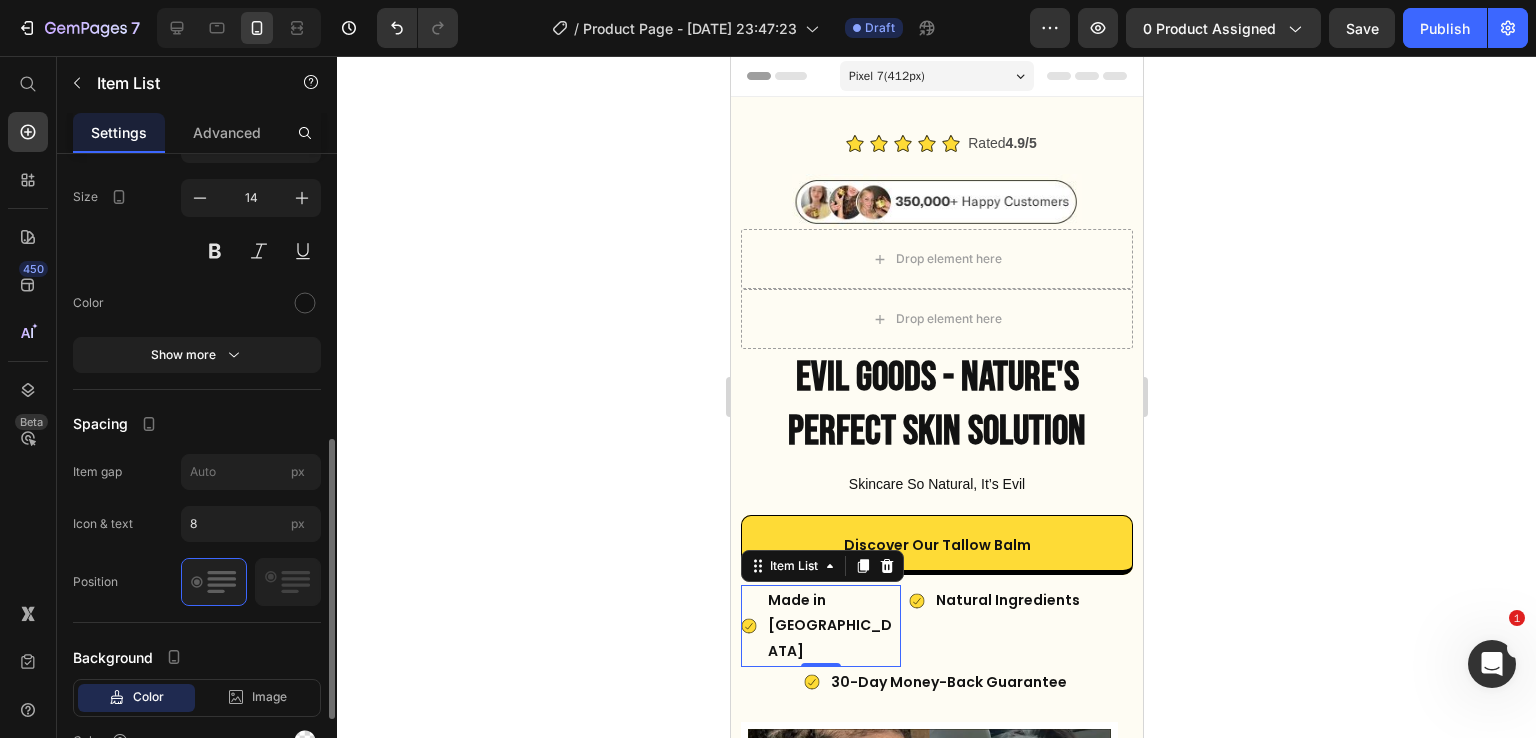 click on "Item gap px" 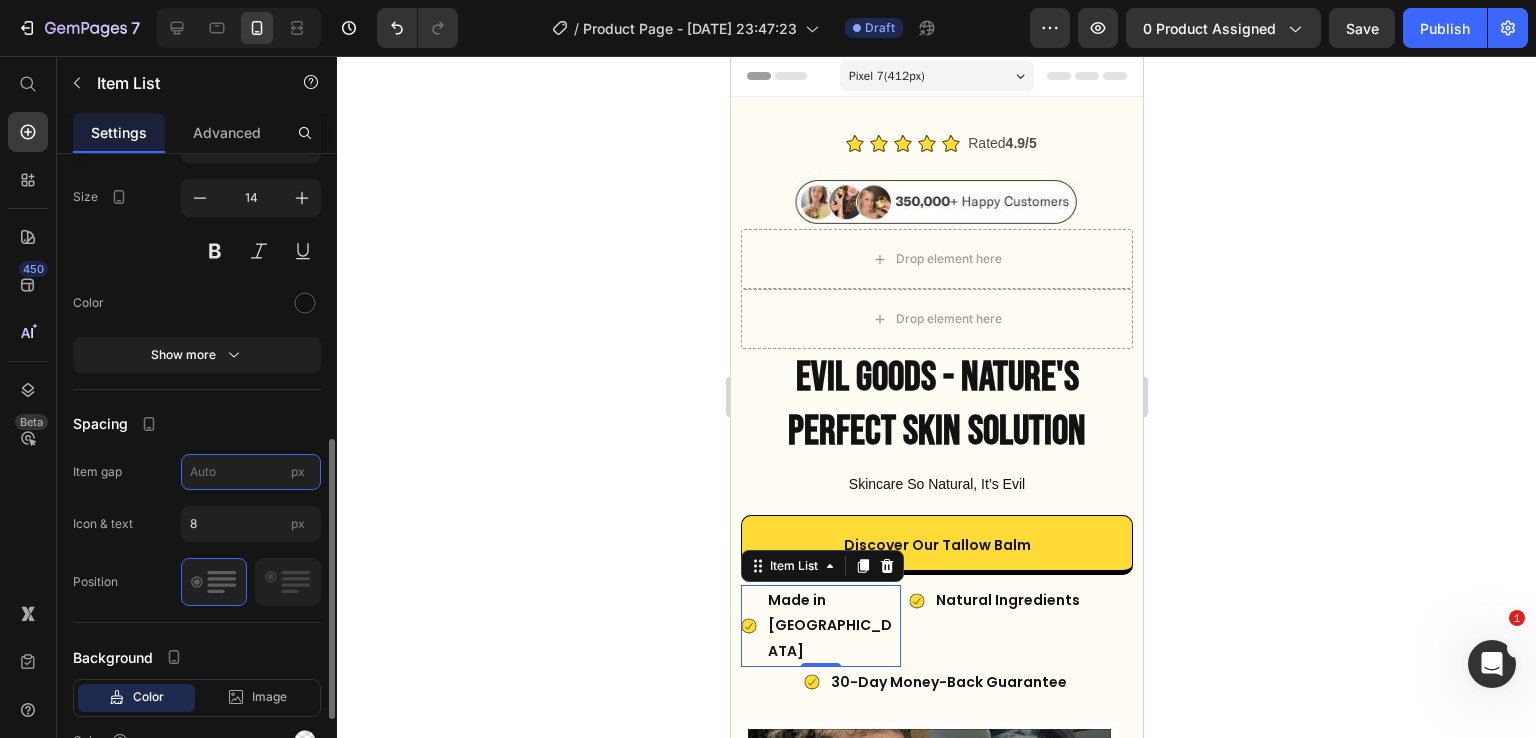 click on "px" at bounding box center (251, 472) 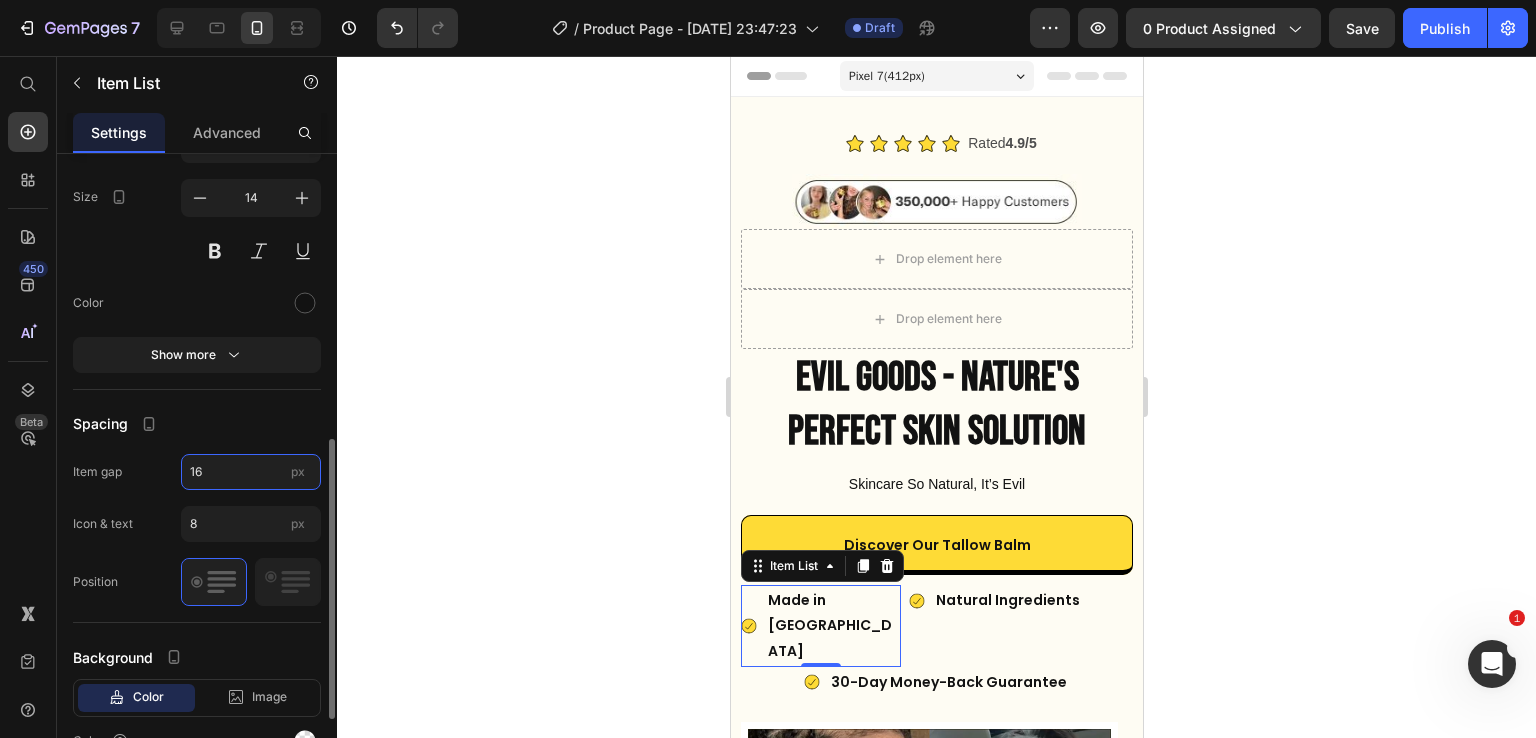 type on "16" 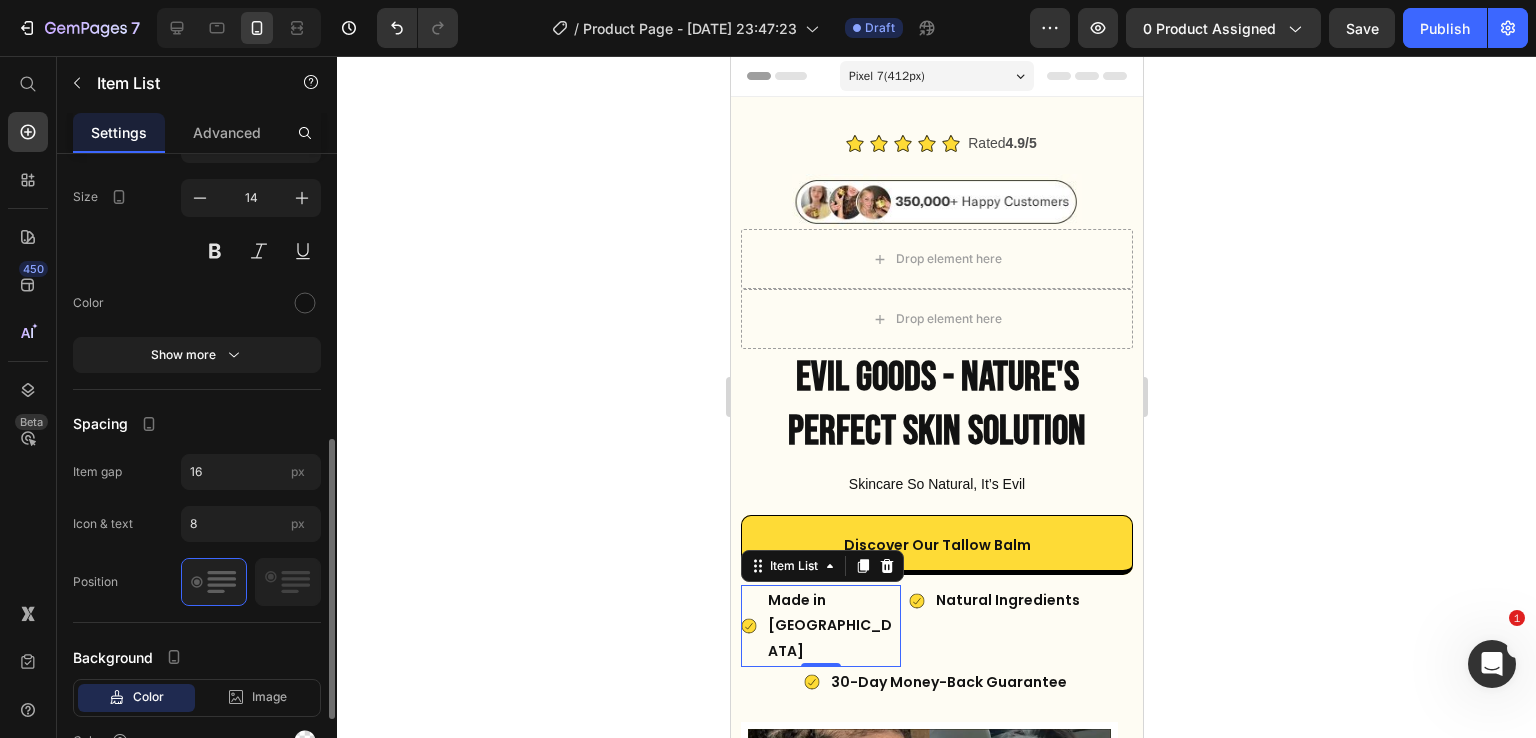 click on "Spacing" at bounding box center (197, 424) 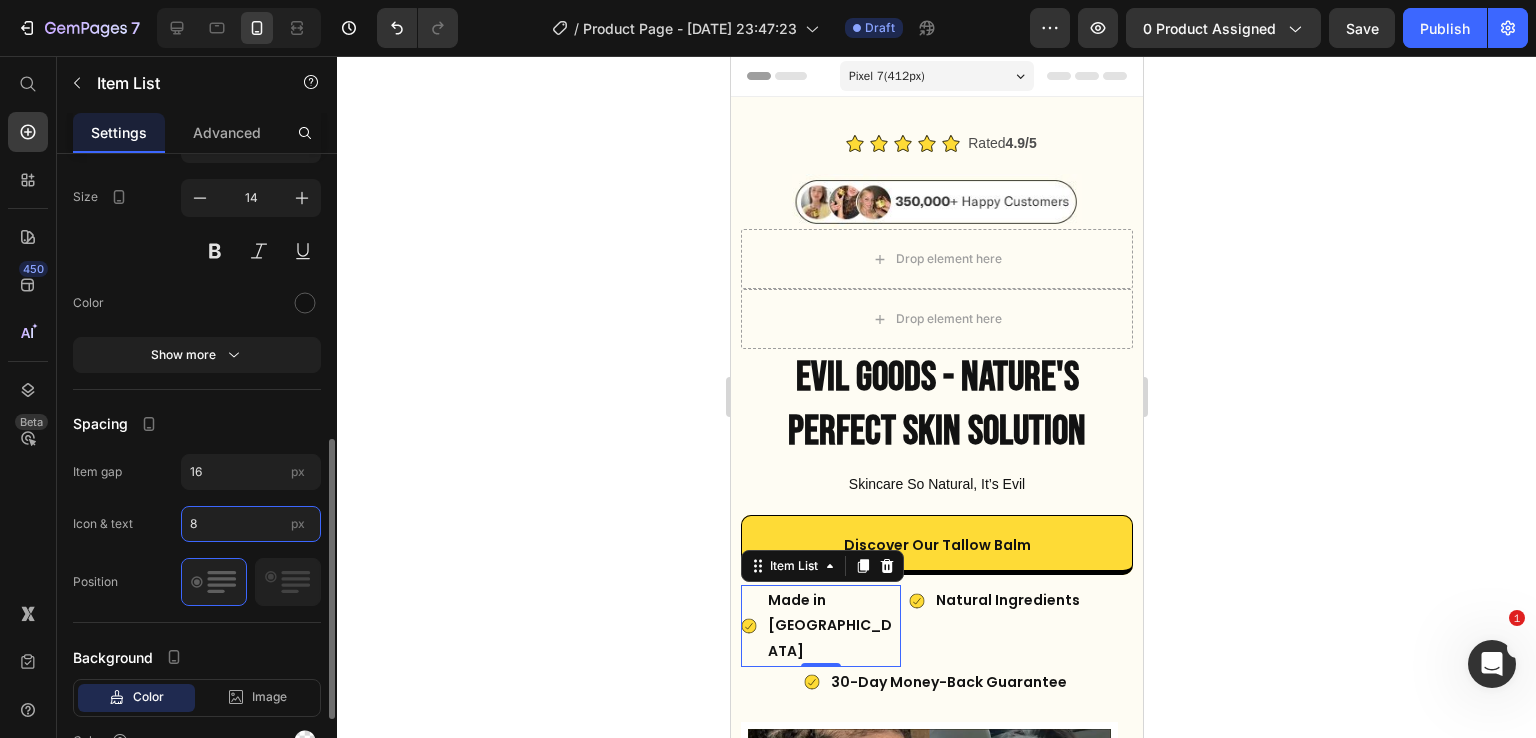 click on "8" at bounding box center (251, 524) 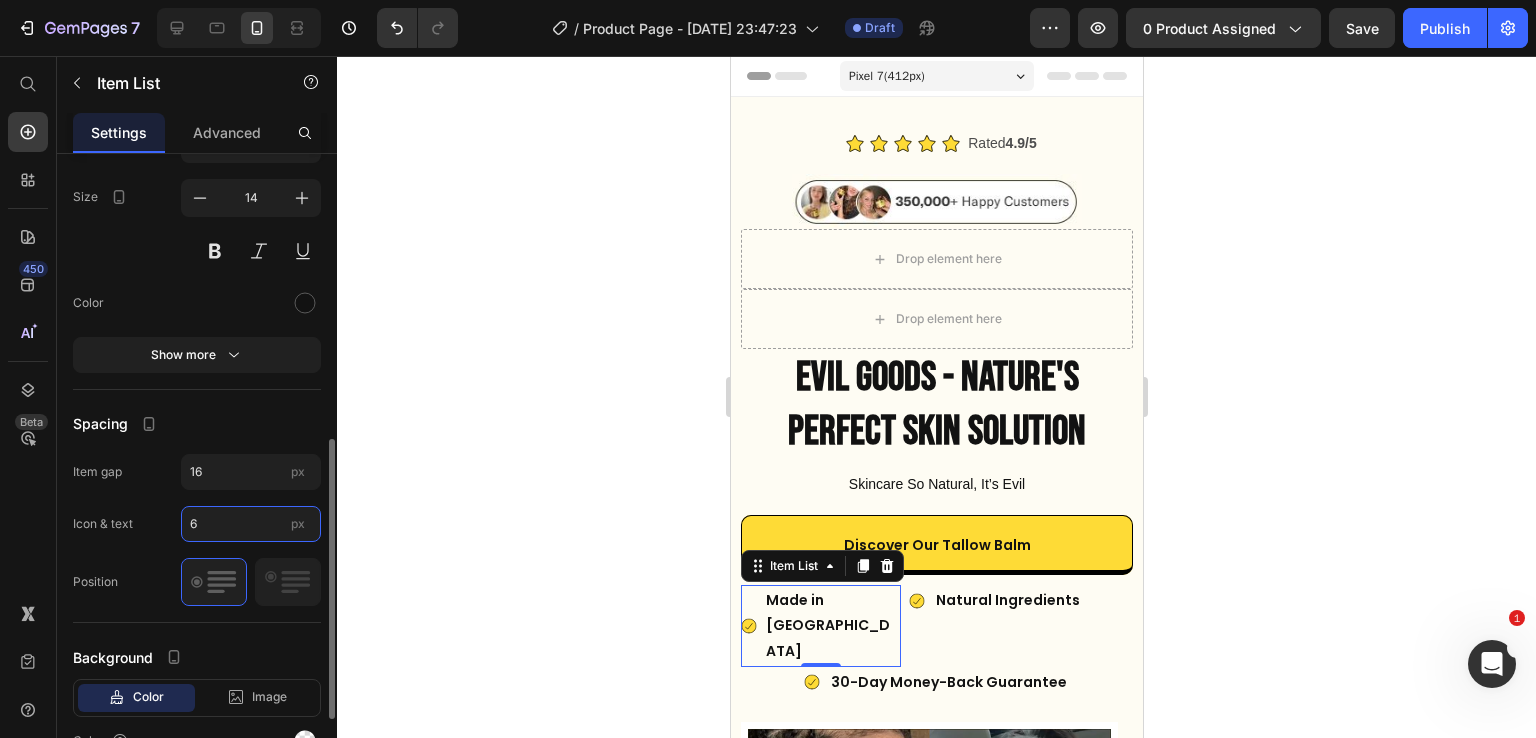 type on "7" 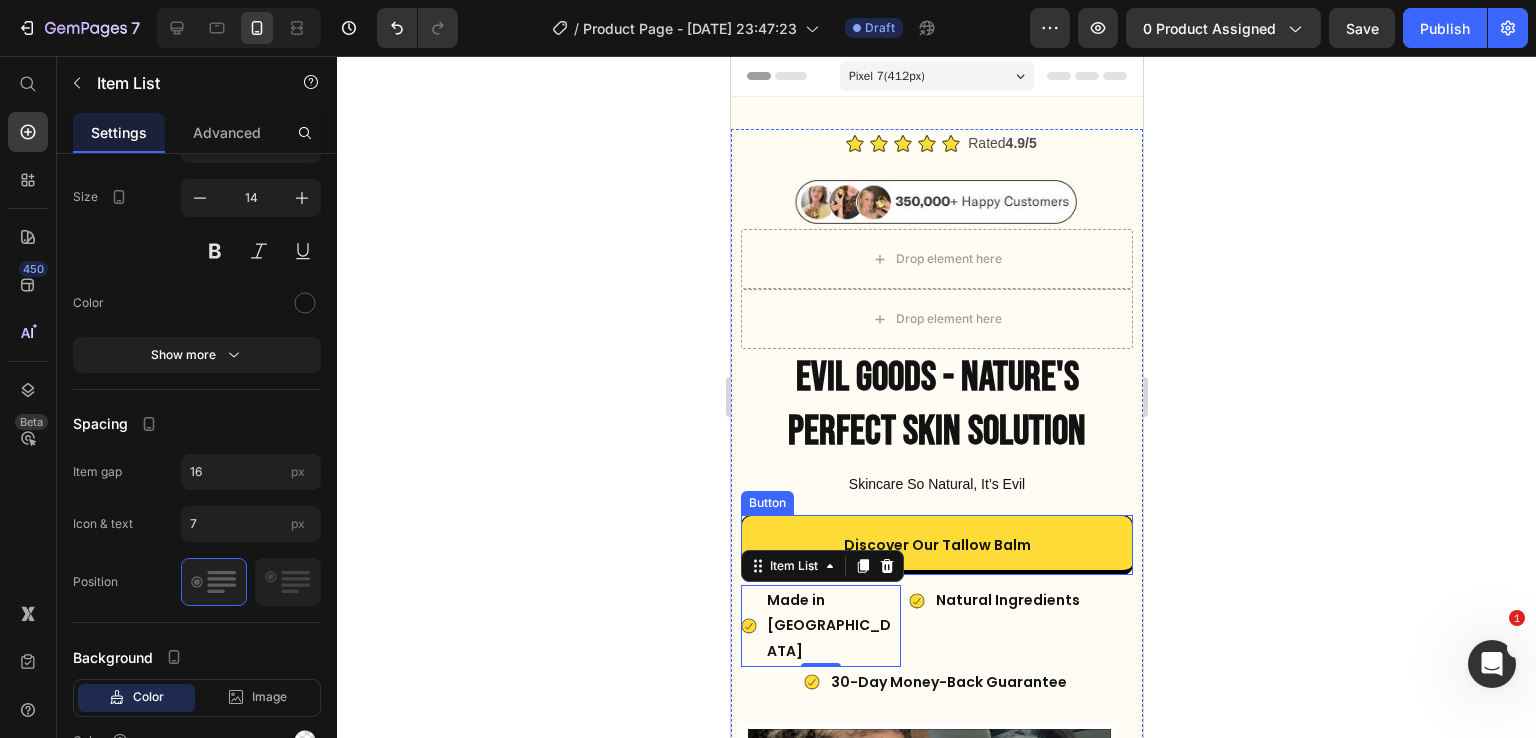 click on "Discover Our Tallow Balm" at bounding box center [936, 545] 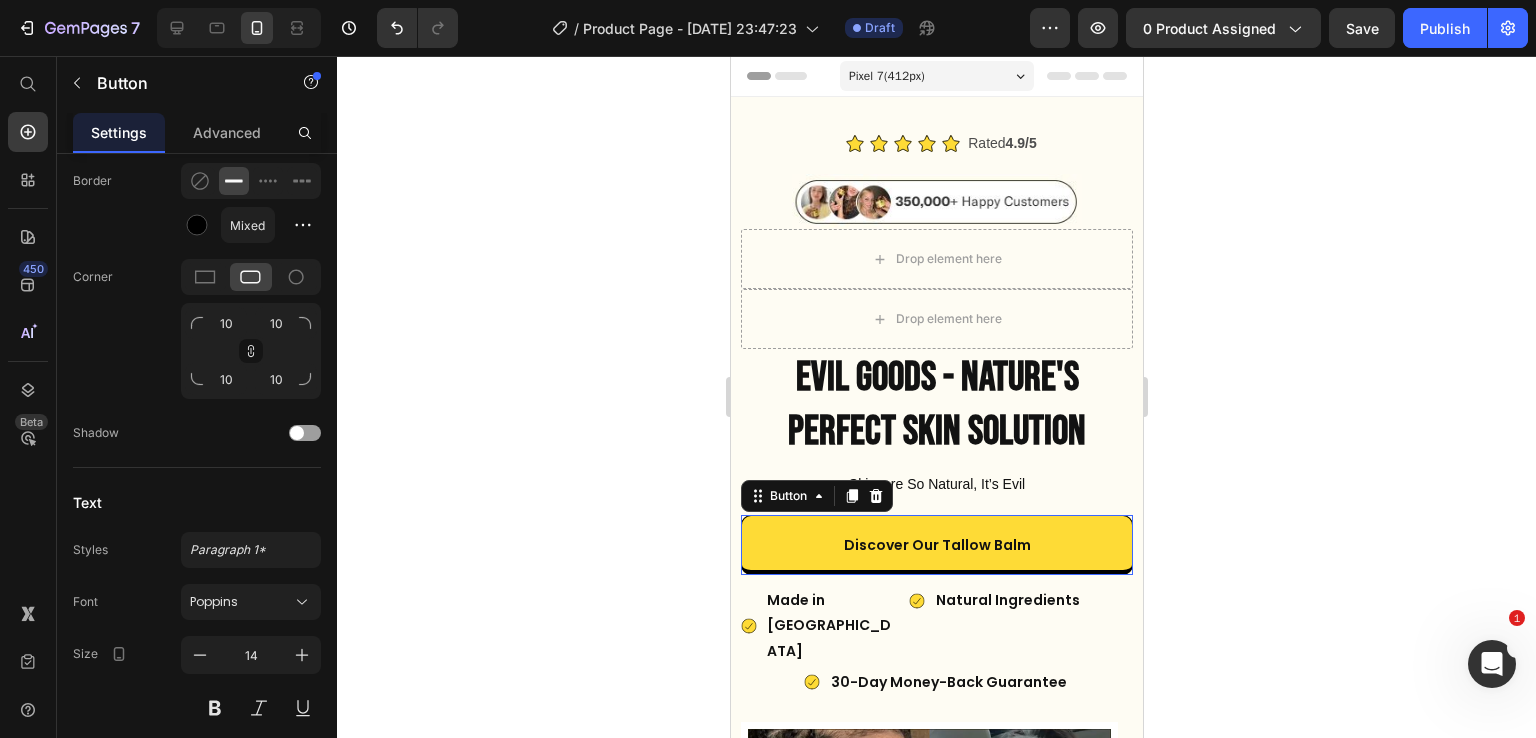 scroll, scrollTop: 0, scrollLeft: 0, axis: both 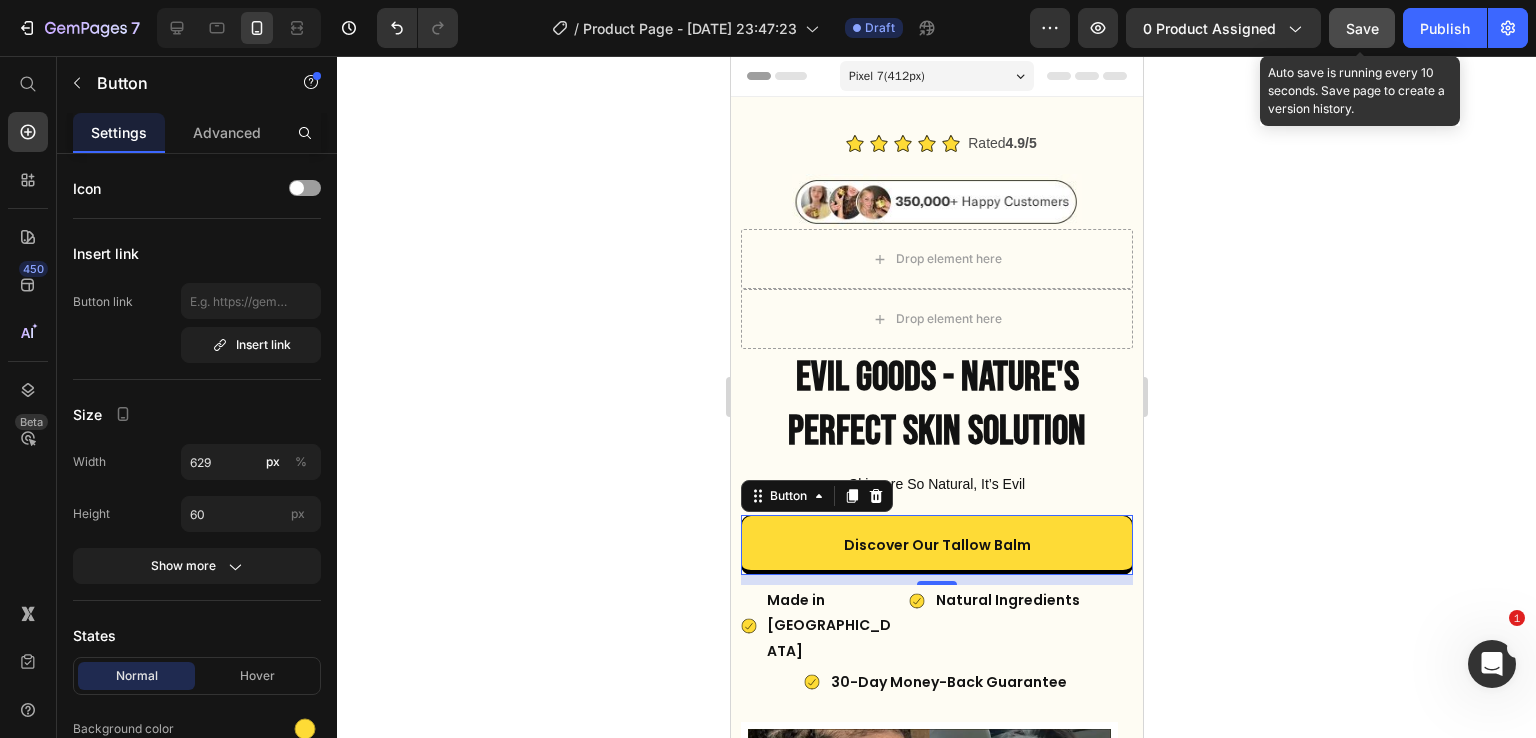 click on "Save" 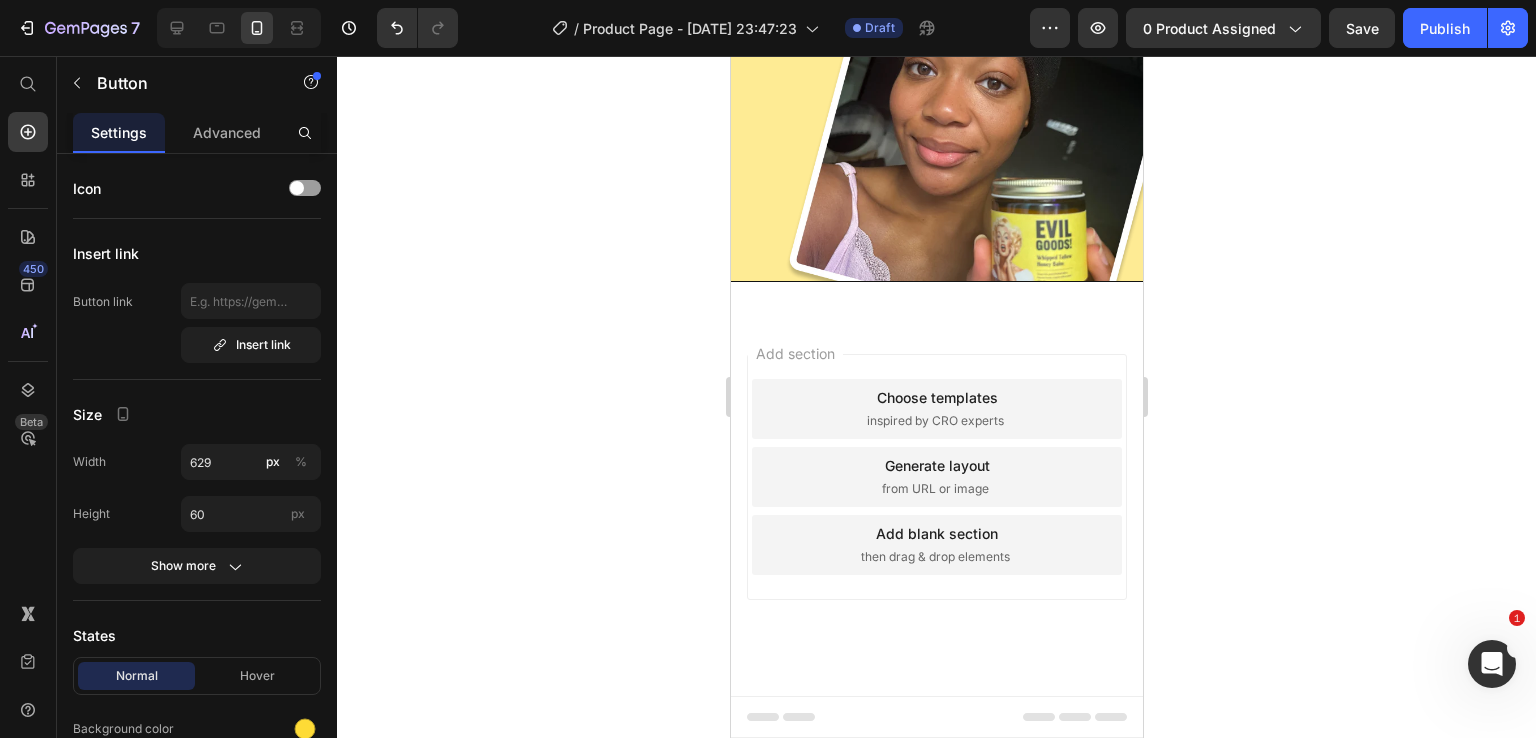 scroll, scrollTop: 10720, scrollLeft: 0, axis: vertical 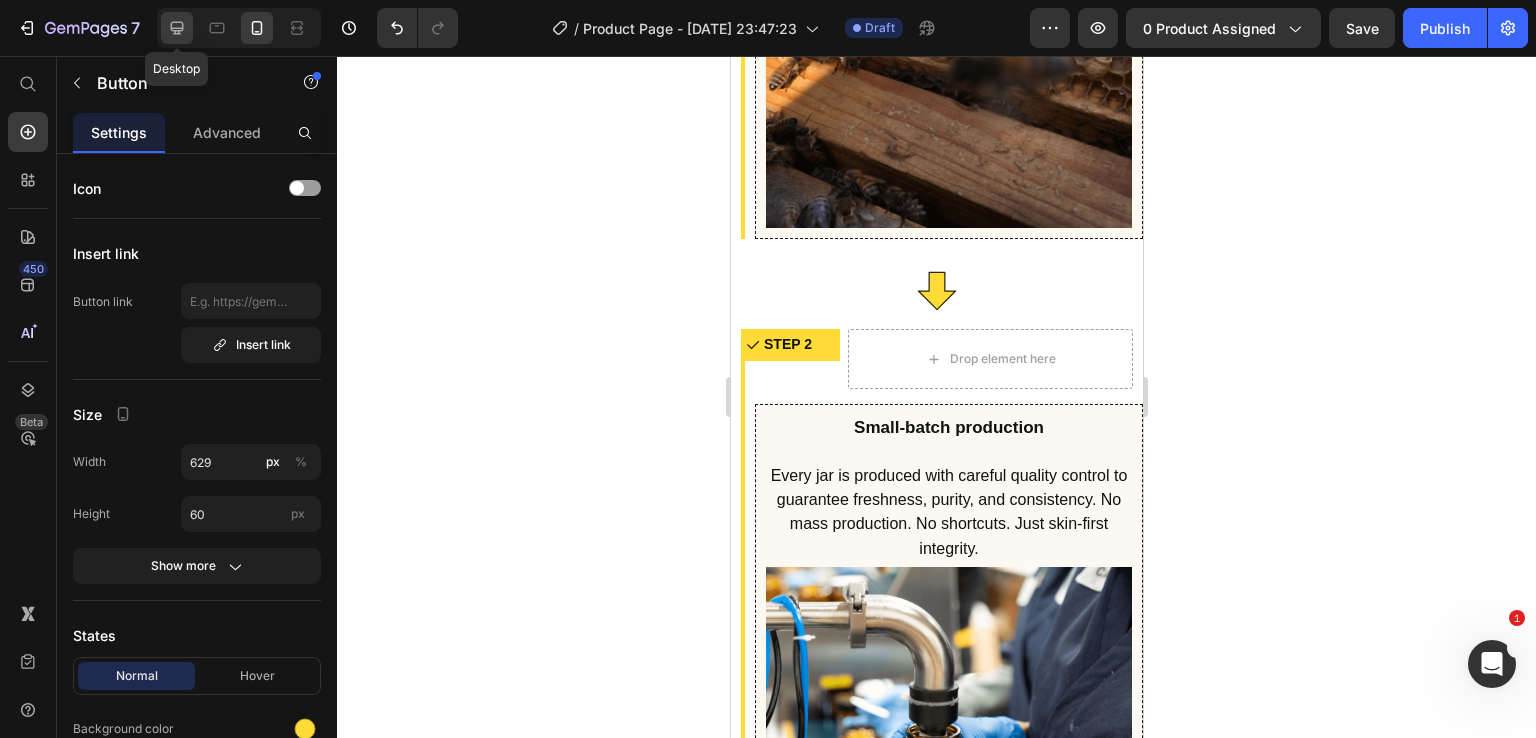 click 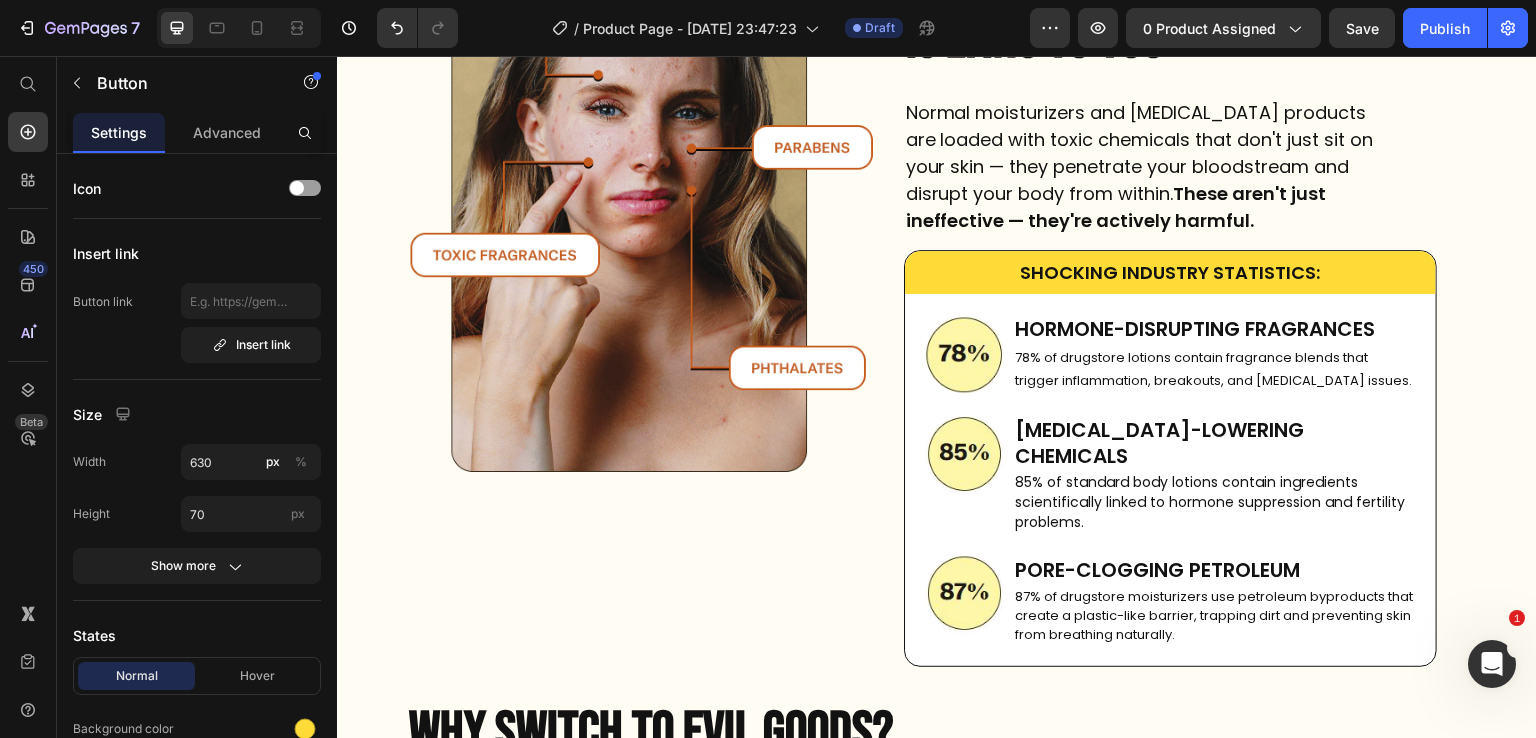 scroll, scrollTop: 839, scrollLeft: 0, axis: vertical 